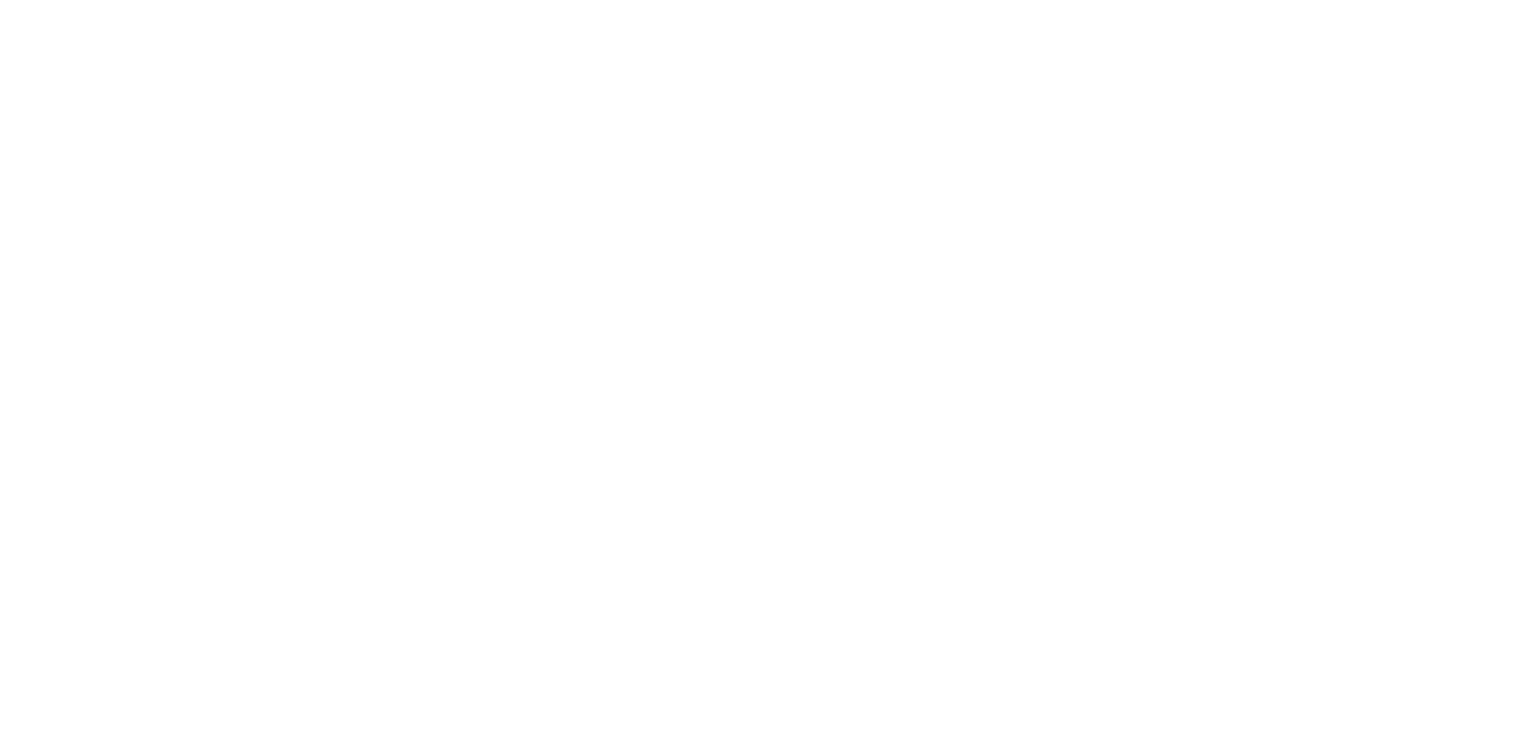 scroll, scrollTop: 0, scrollLeft: 0, axis: both 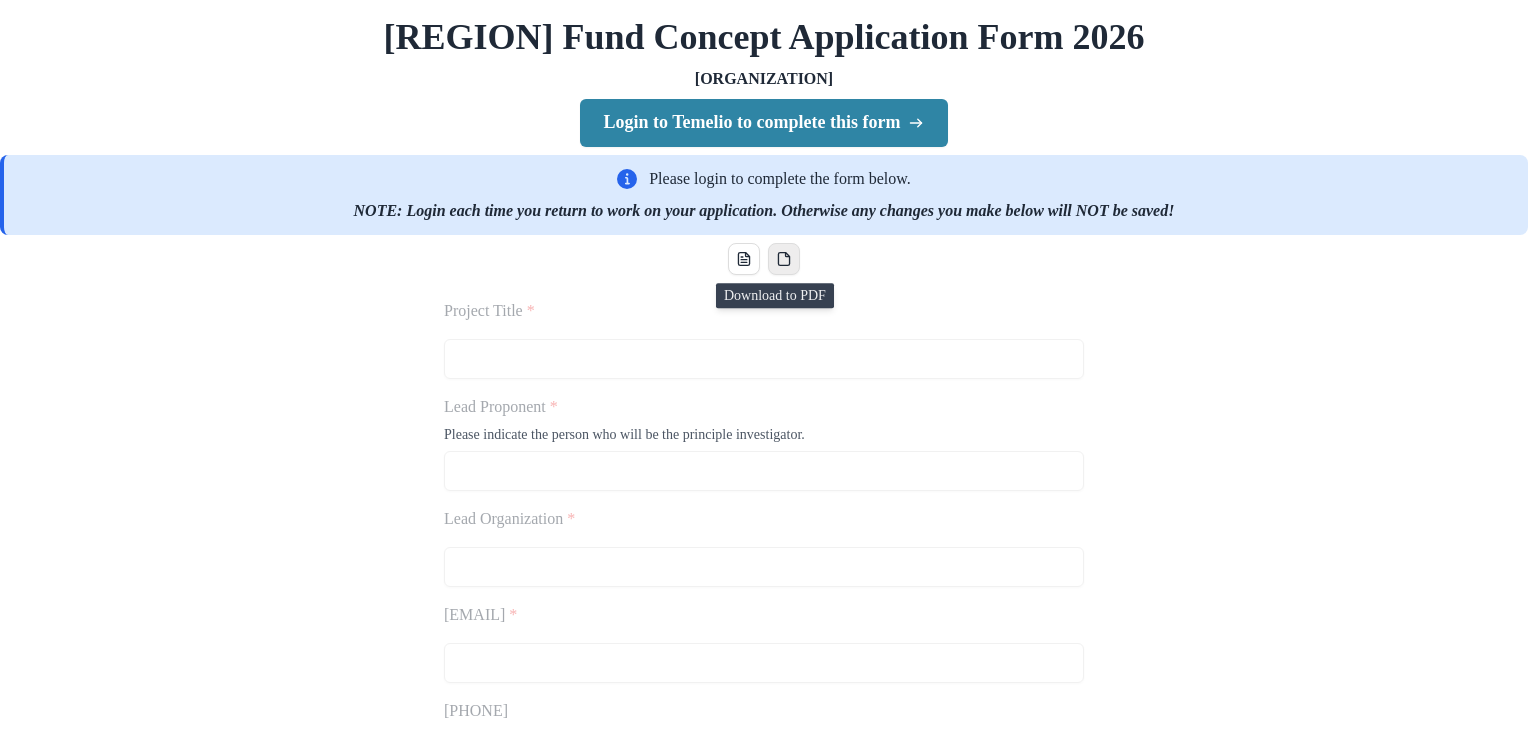 click at bounding box center (783, 259) 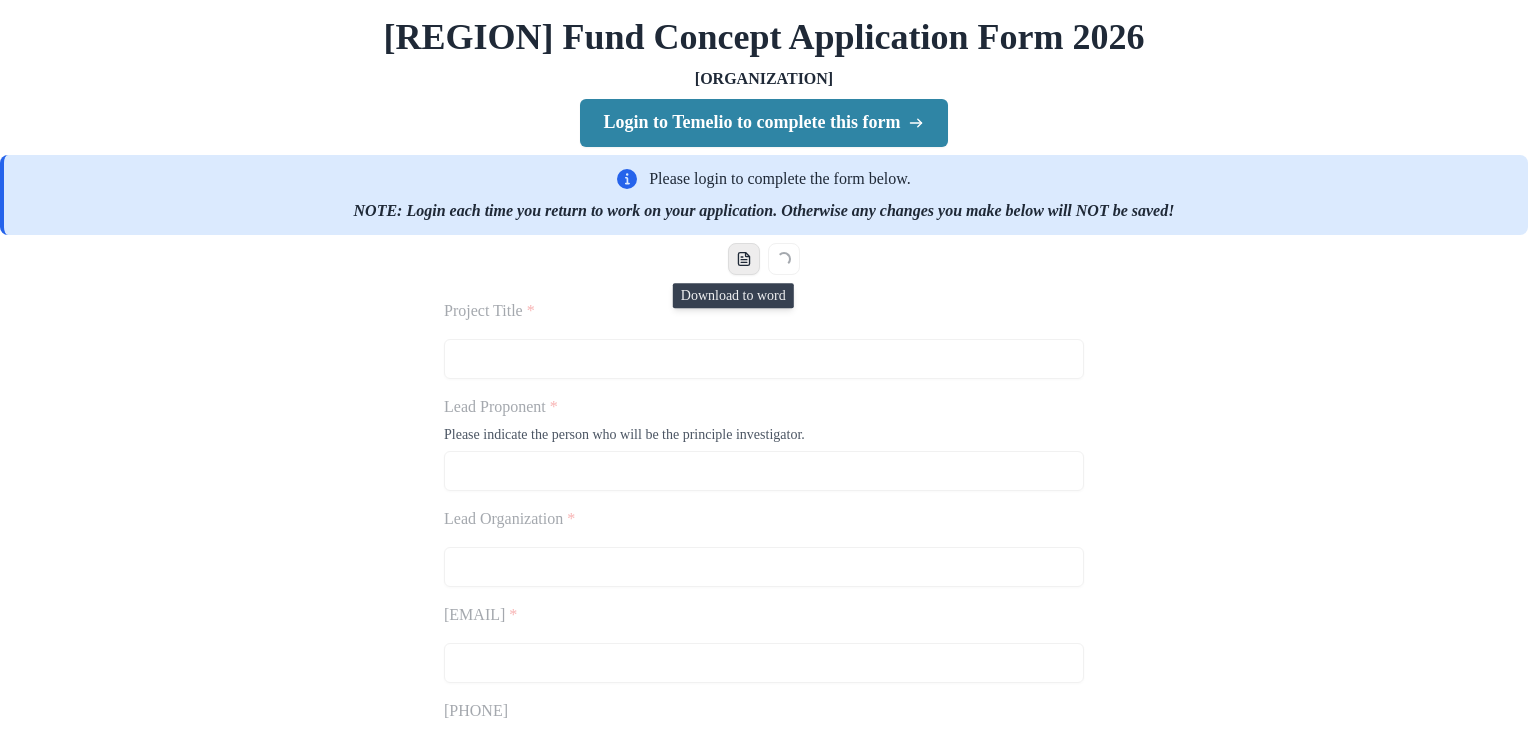 click at bounding box center [744, 259] 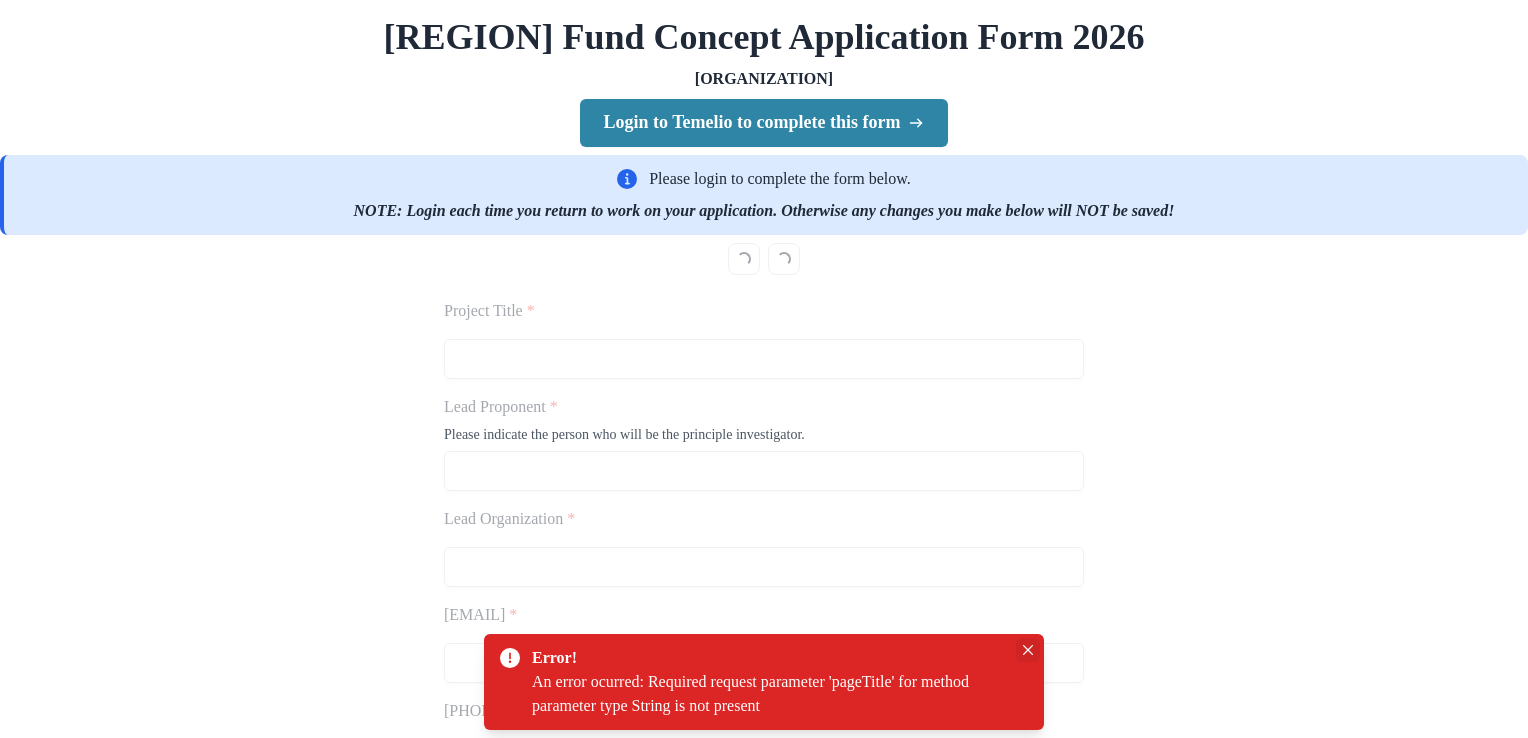 click at bounding box center (1028, 650) 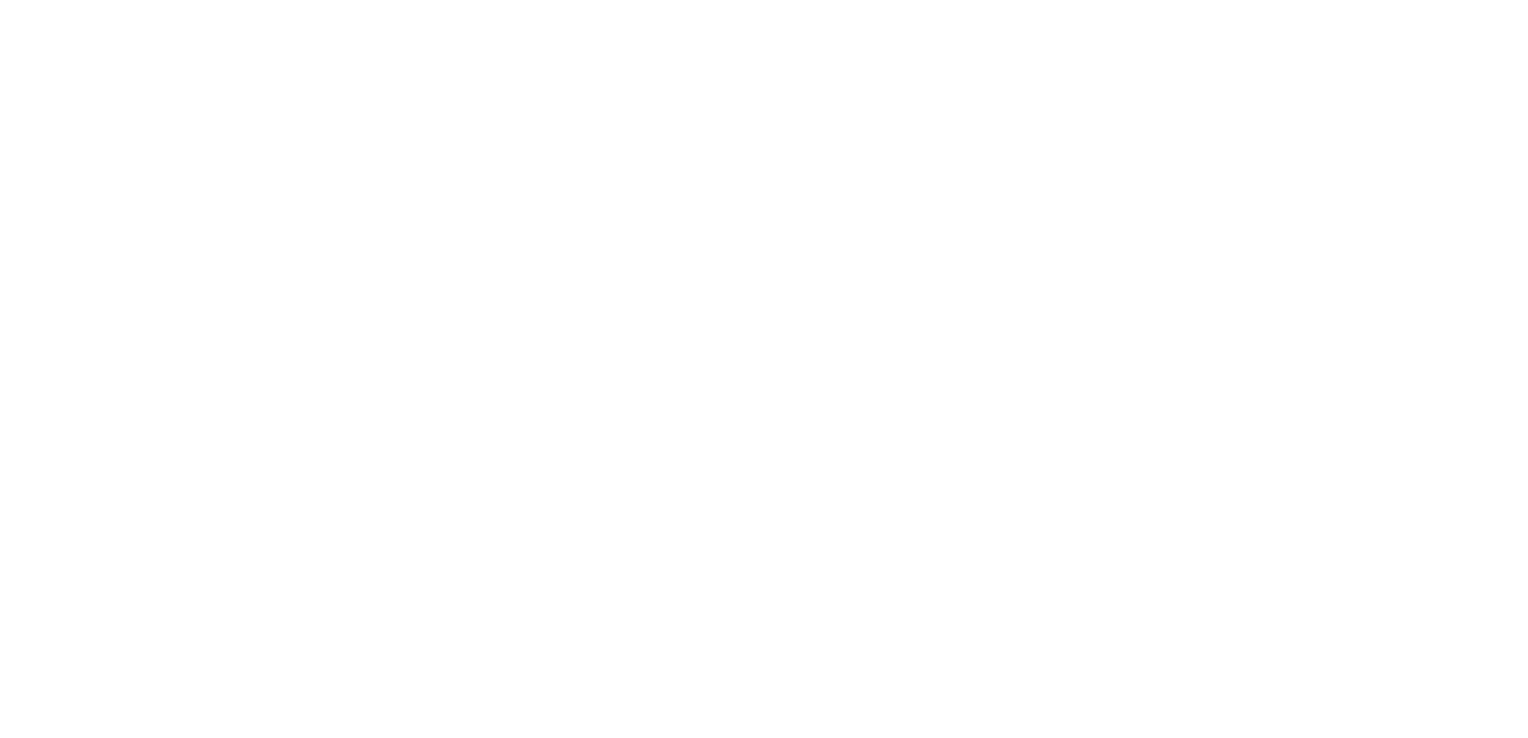 scroll, scrollTop: 0, scrollLeft: 0, axis: both 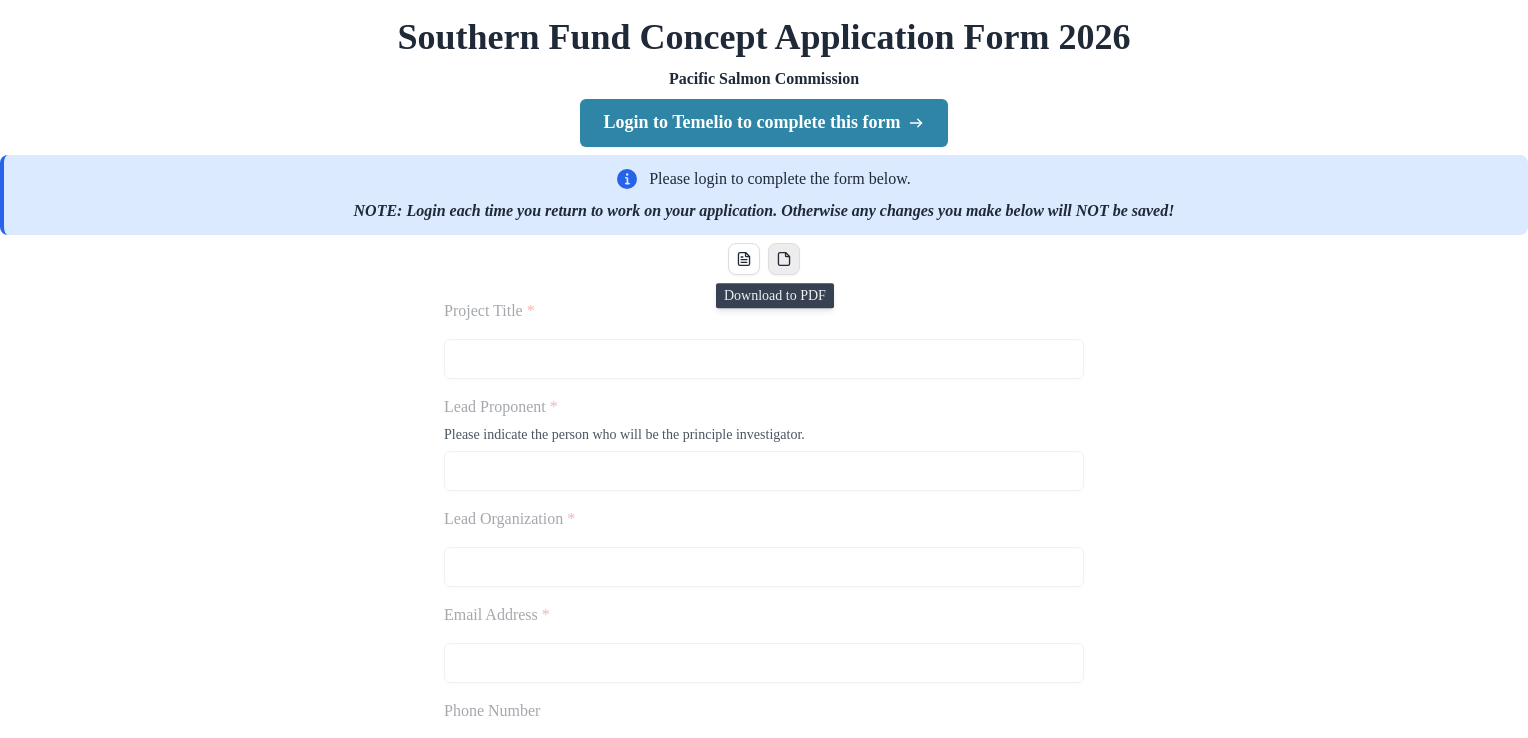 click at bounding box center (784, 259) 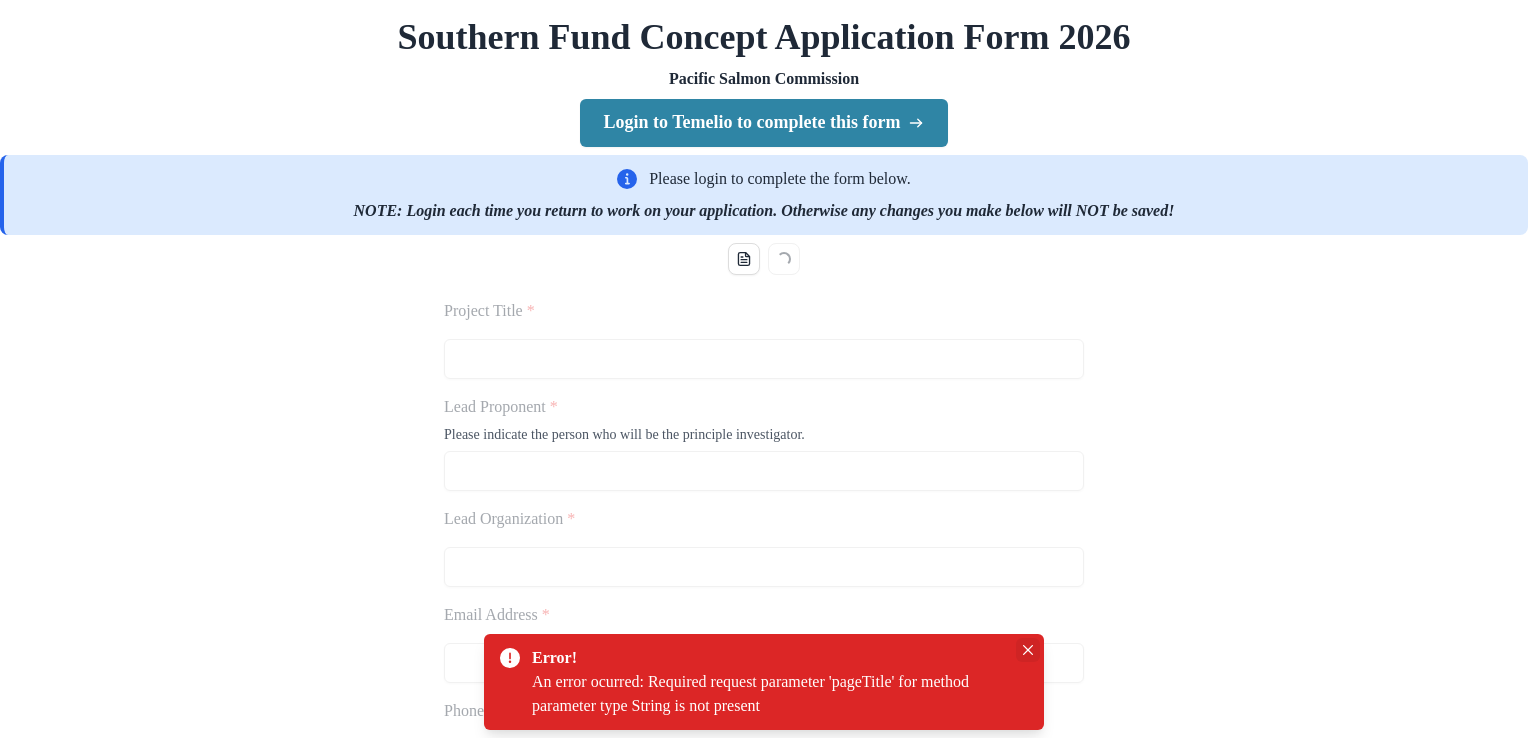 click at bounding box center [1028, 650] 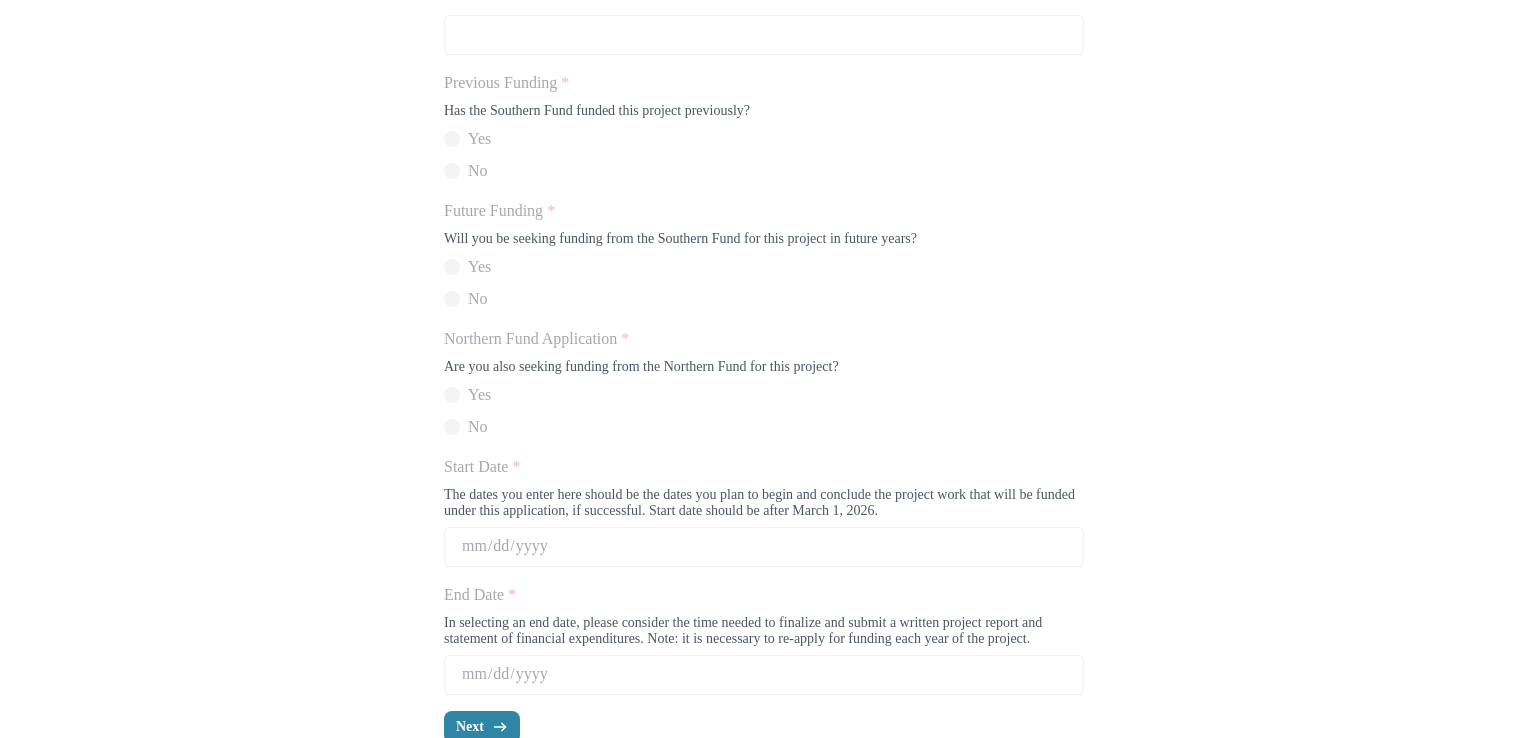 scroll, scrollTop: 1648, scrollLeft: 0, axis: vertical 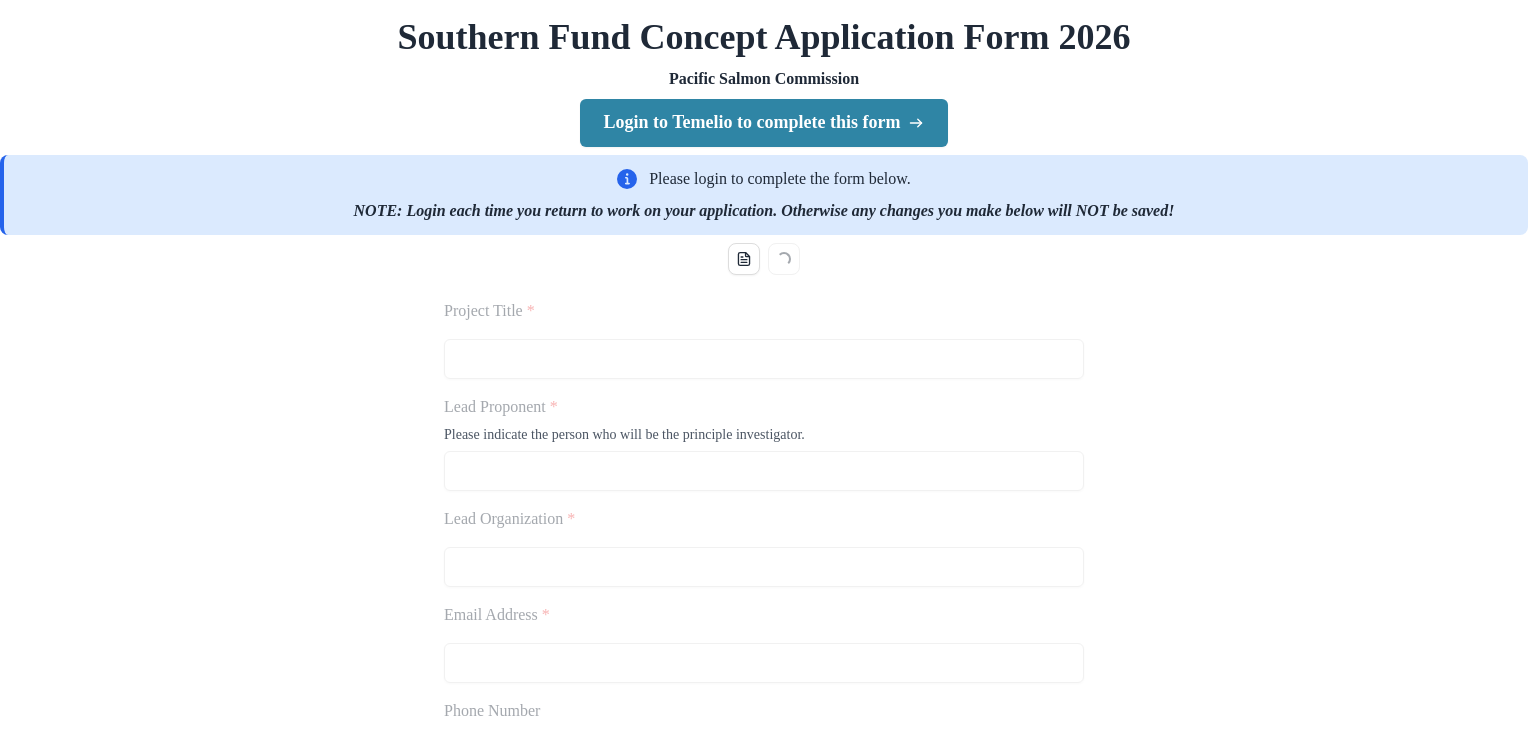 click on "Southern Fund Concept Application Form 2026 Pacific Salmon Commission Login to Temelio to complete this form Please login to complete the form below. NOTE: Login each time you return to work on your application. Otherwise any changes you make below will NOT be saved! Loading... Project Title * Lead Proponent * Please indicate the person who will be the principle investigator. Lead Organization * Email Address * Phone Number Other Proponents and Organizations If applicable, list any other proponents and organizations directly involved in the project. Priority Area * Identify the one category of eligible activity that best describes the main intent of the proposal. Habitat Southern Panel Fraser River Panel Chinook Technical Committee Okanagan Work Group Other Currency * CAD USD CAD and USD Project Location * Previous Funding * Has the Southern Fund funded this project previously? Yes No Future Funding * Will you be seeking funding from the Southern Fund for this project in future years? Yes No * Yes No * * Next" at bounding box center (764, 1213) 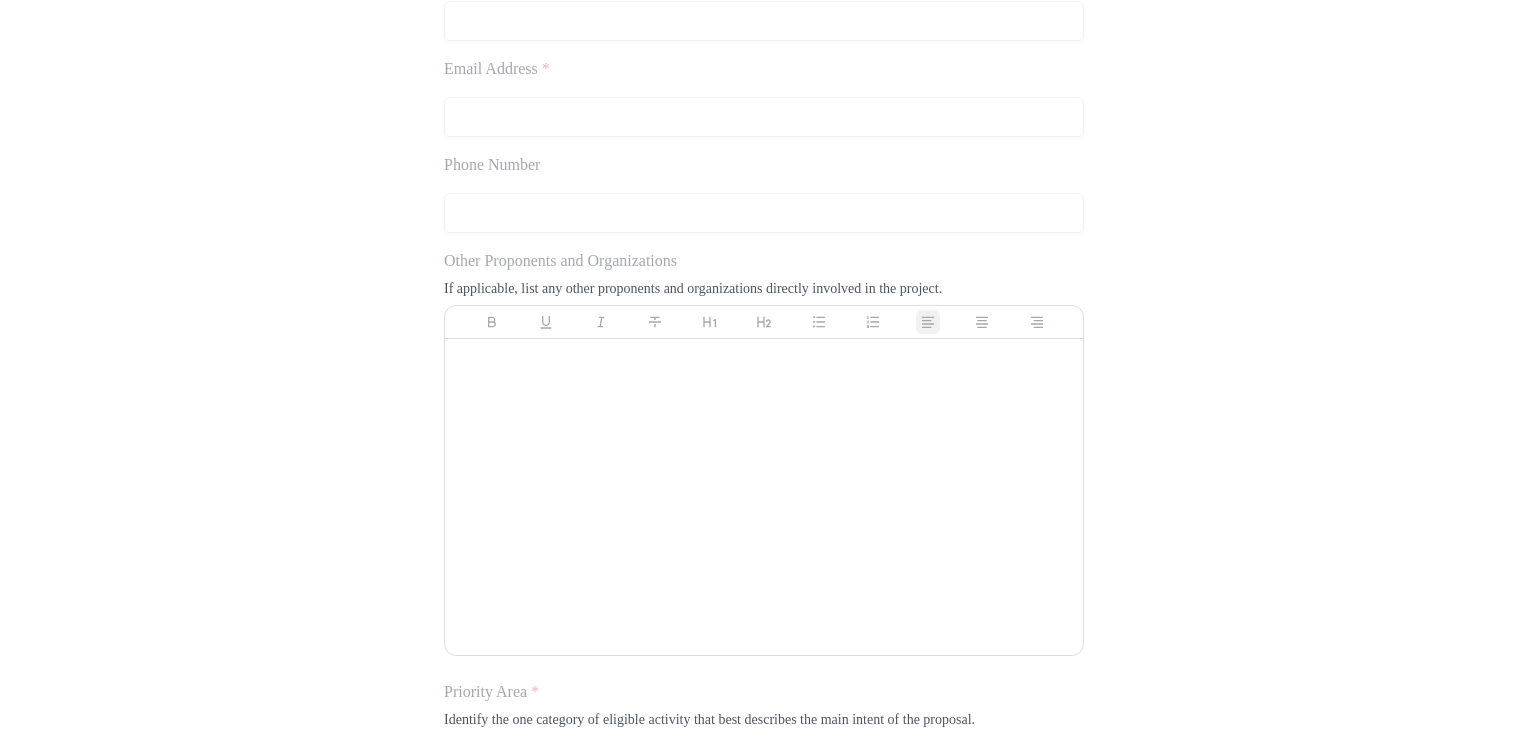 scroll, scrollTop: 560, scrollLeft: 0, axis: vertical 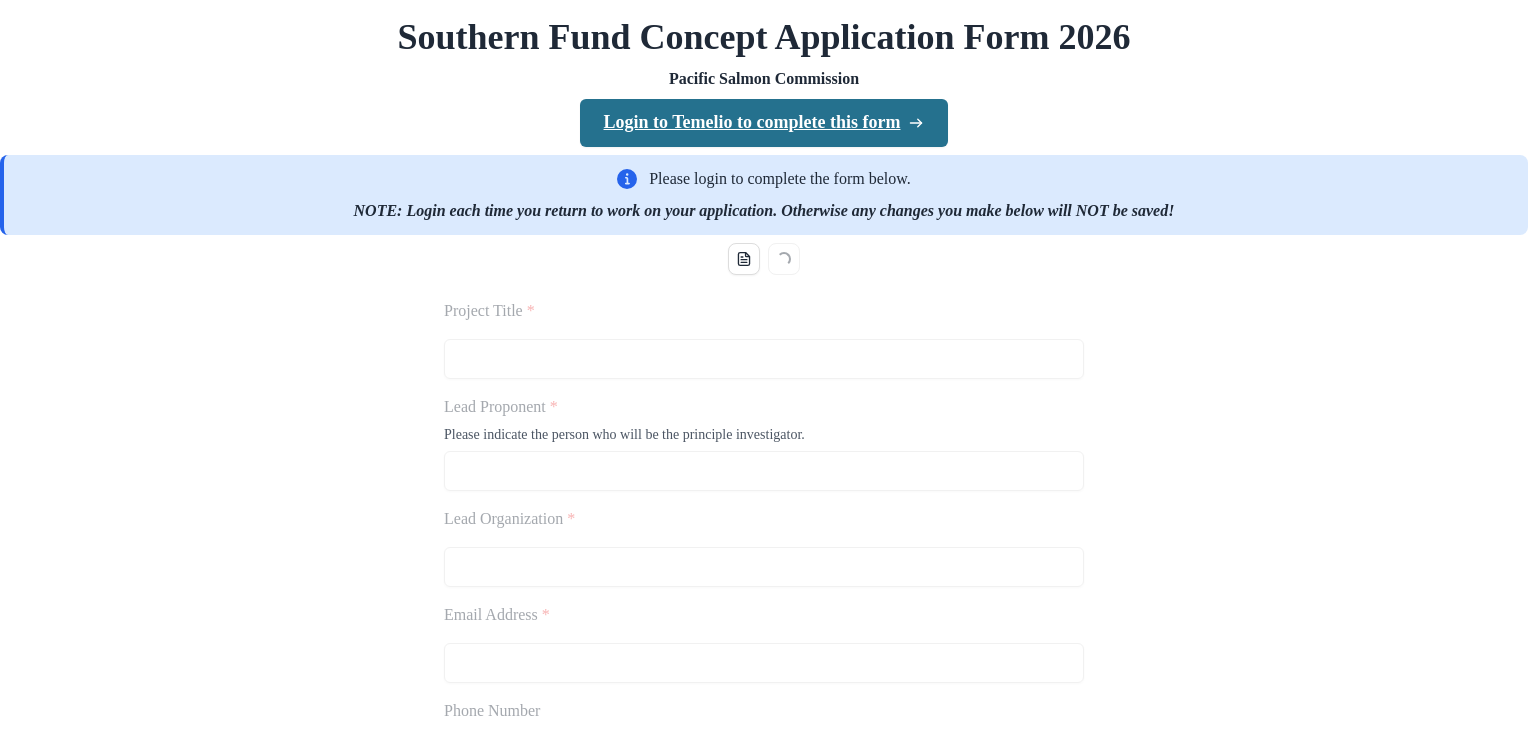 click on "Login to Temelio to complete this form" at bounding box center [764, 123] 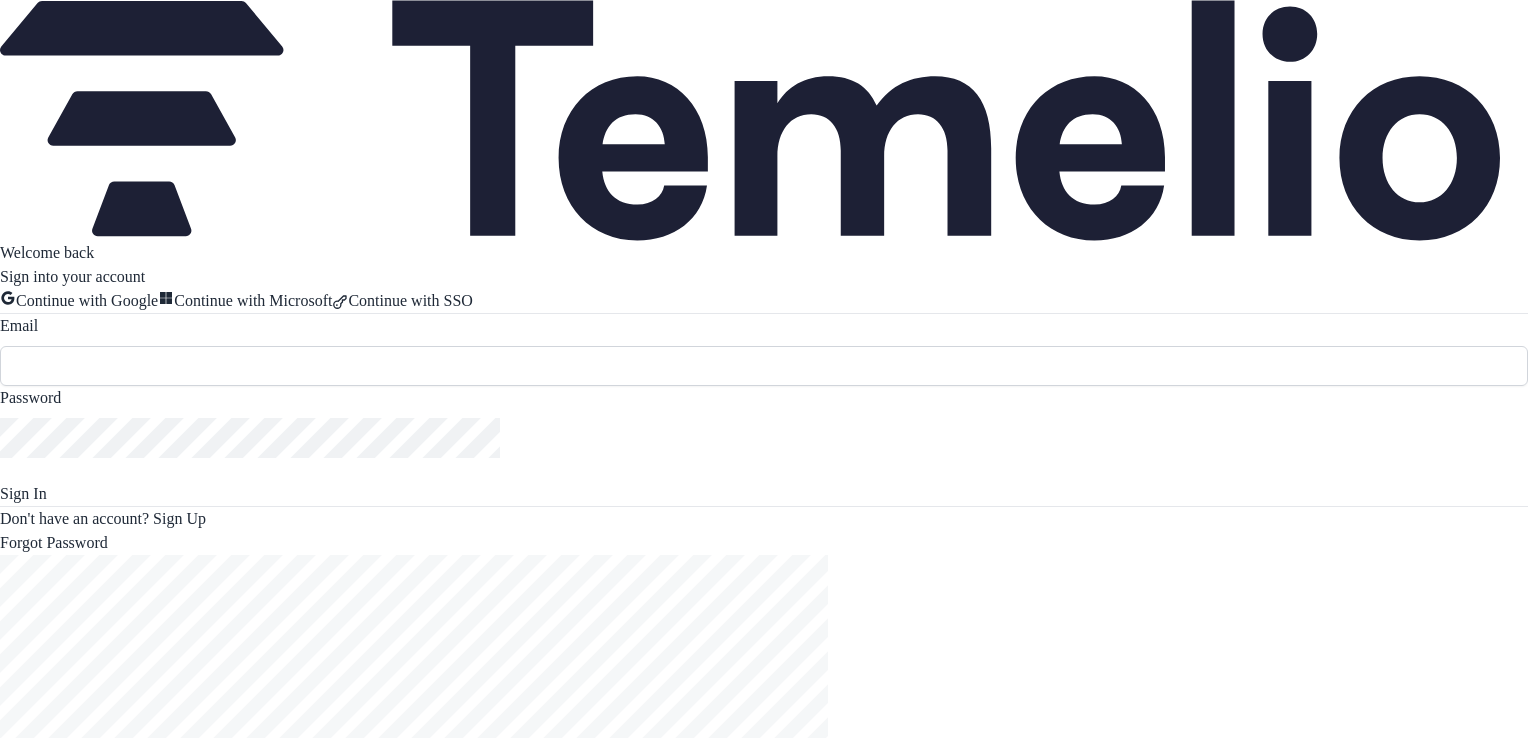 click at bounding box center (764, 366) 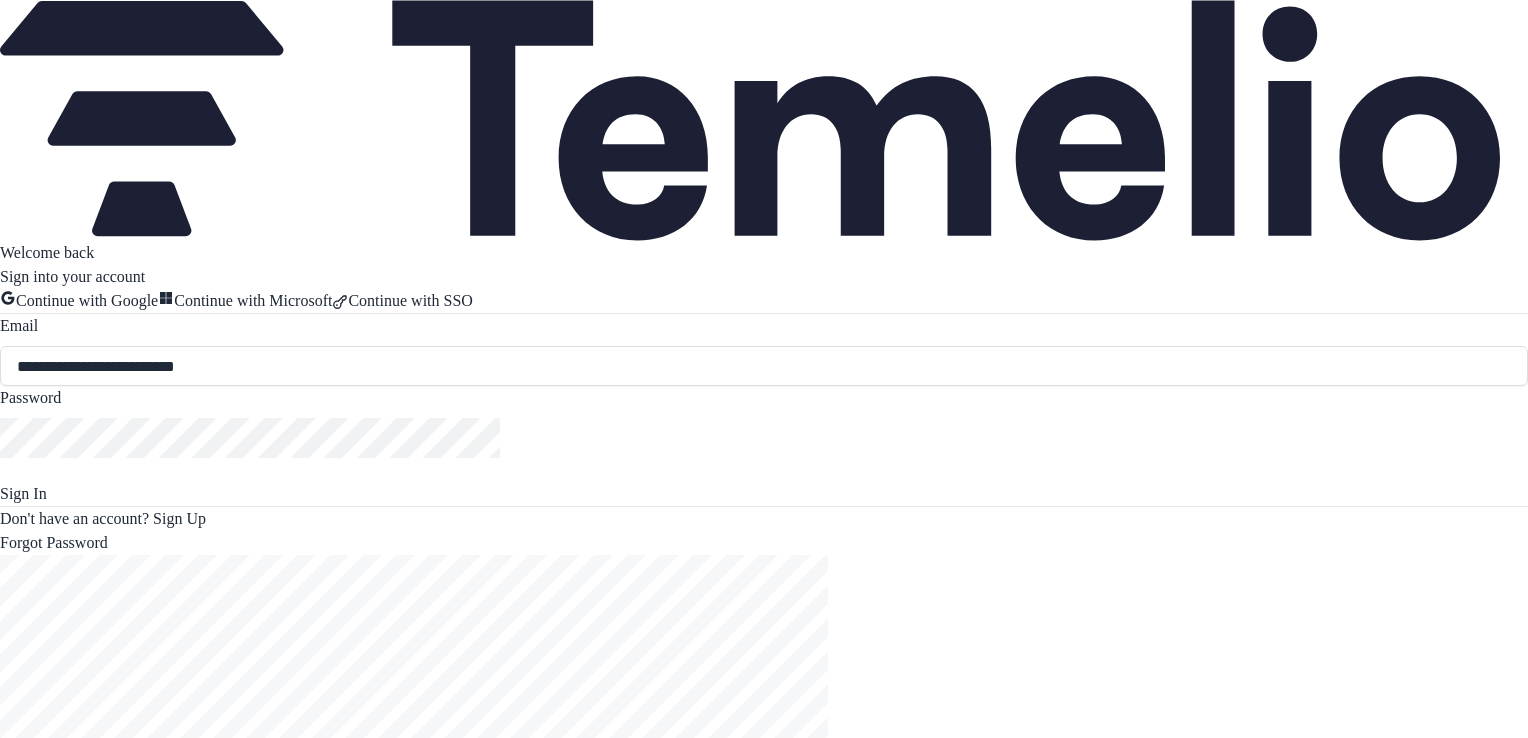 click on "Sign Up" at bounding box center (179, 518) 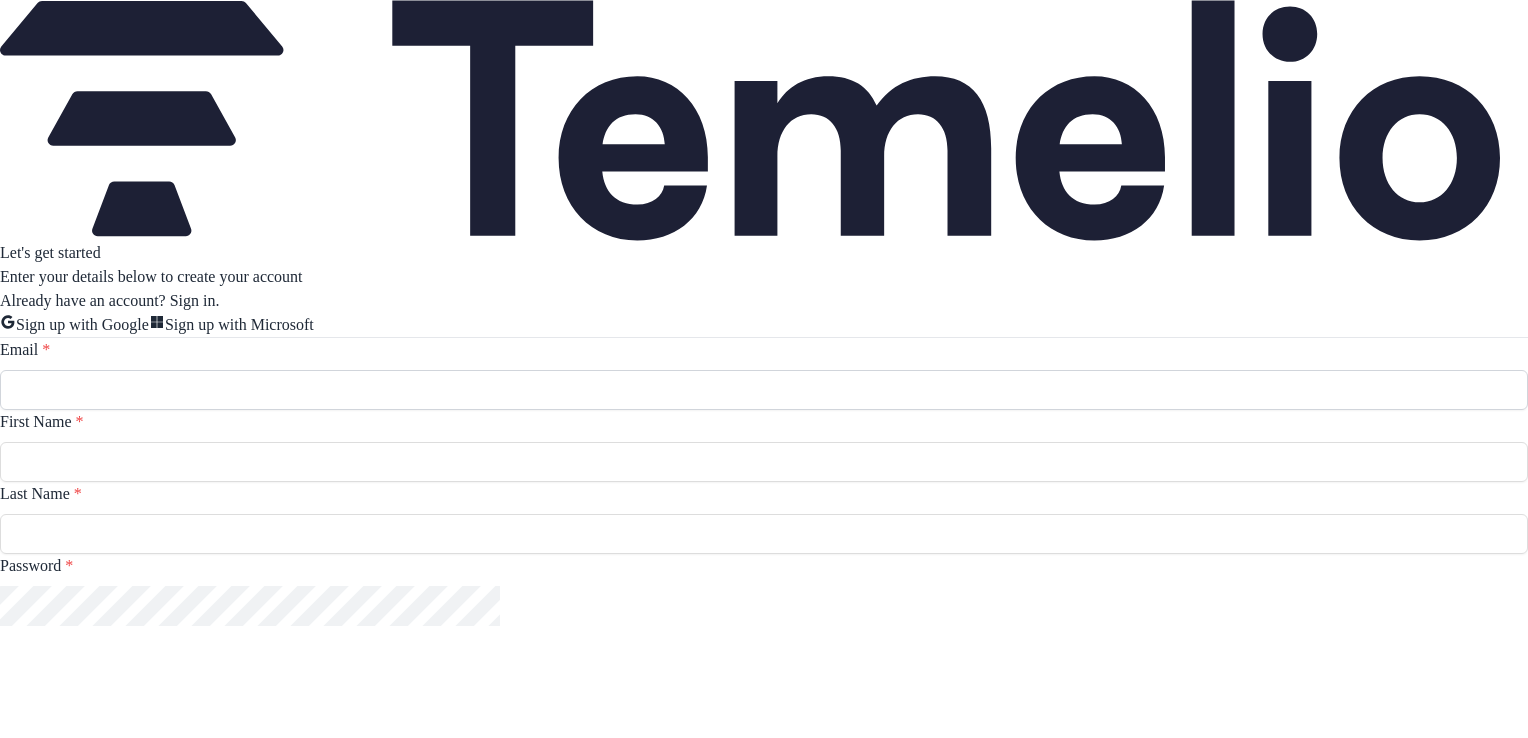 click on "Email *" at bounding box center [764, 390] 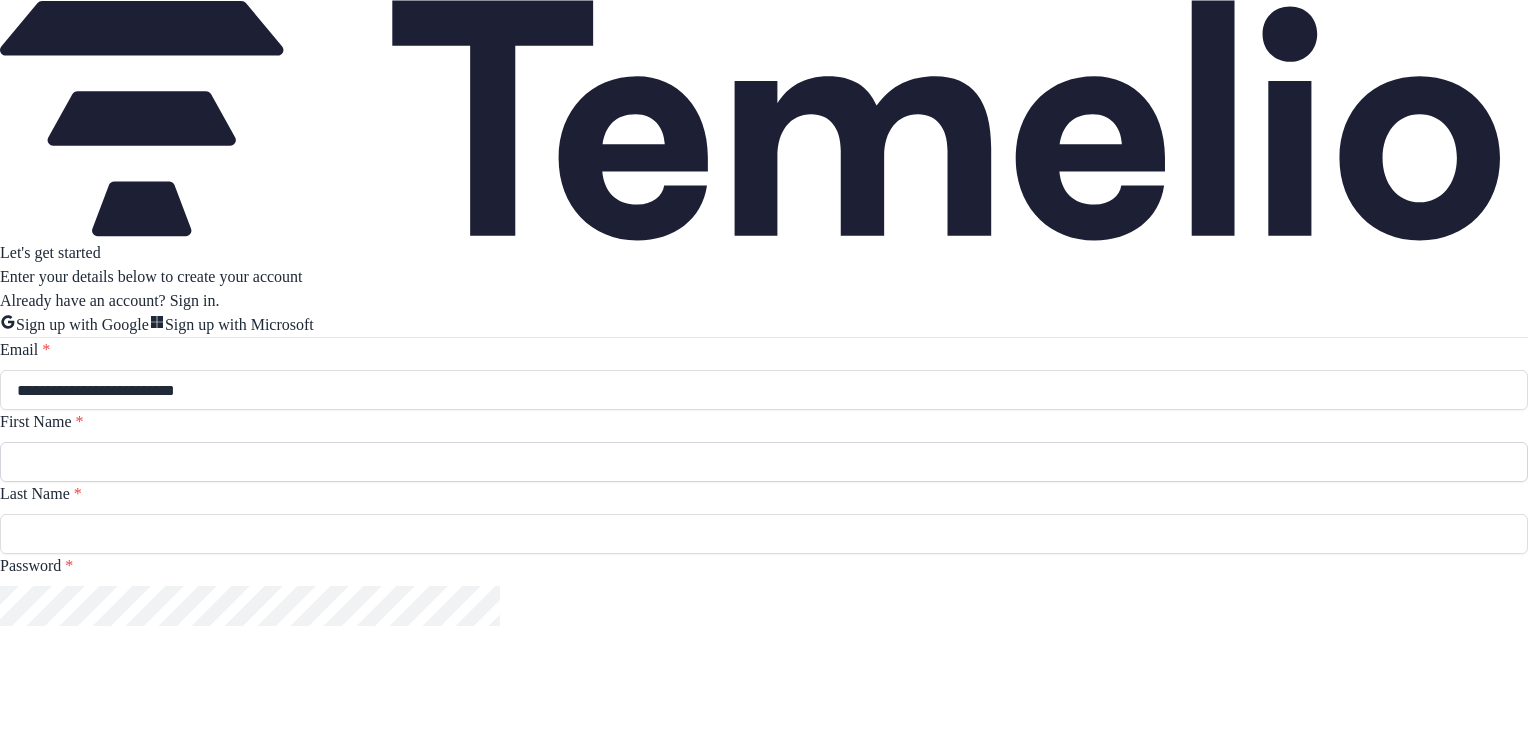 click on "First Name *" at bounding box center [764, 462] 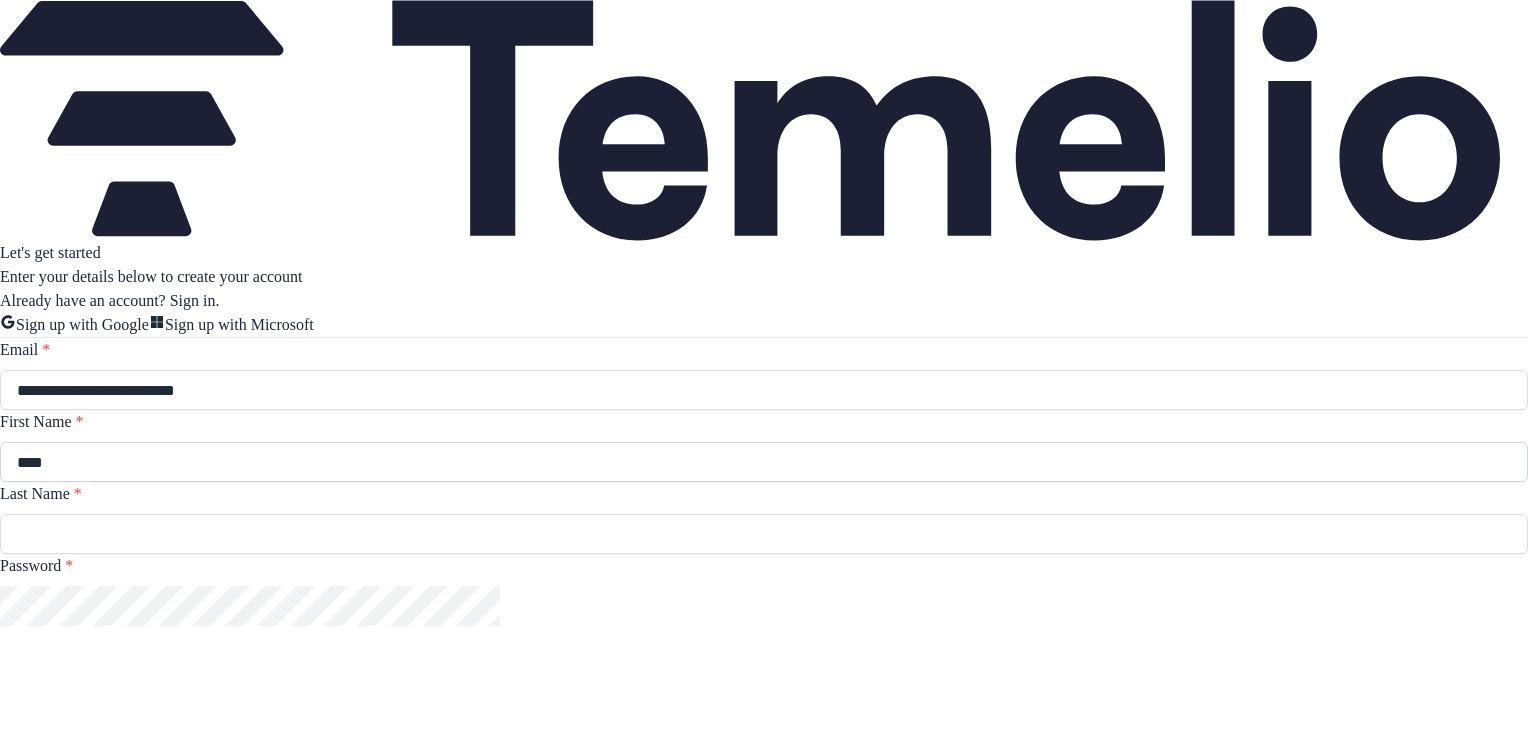 type on "****" 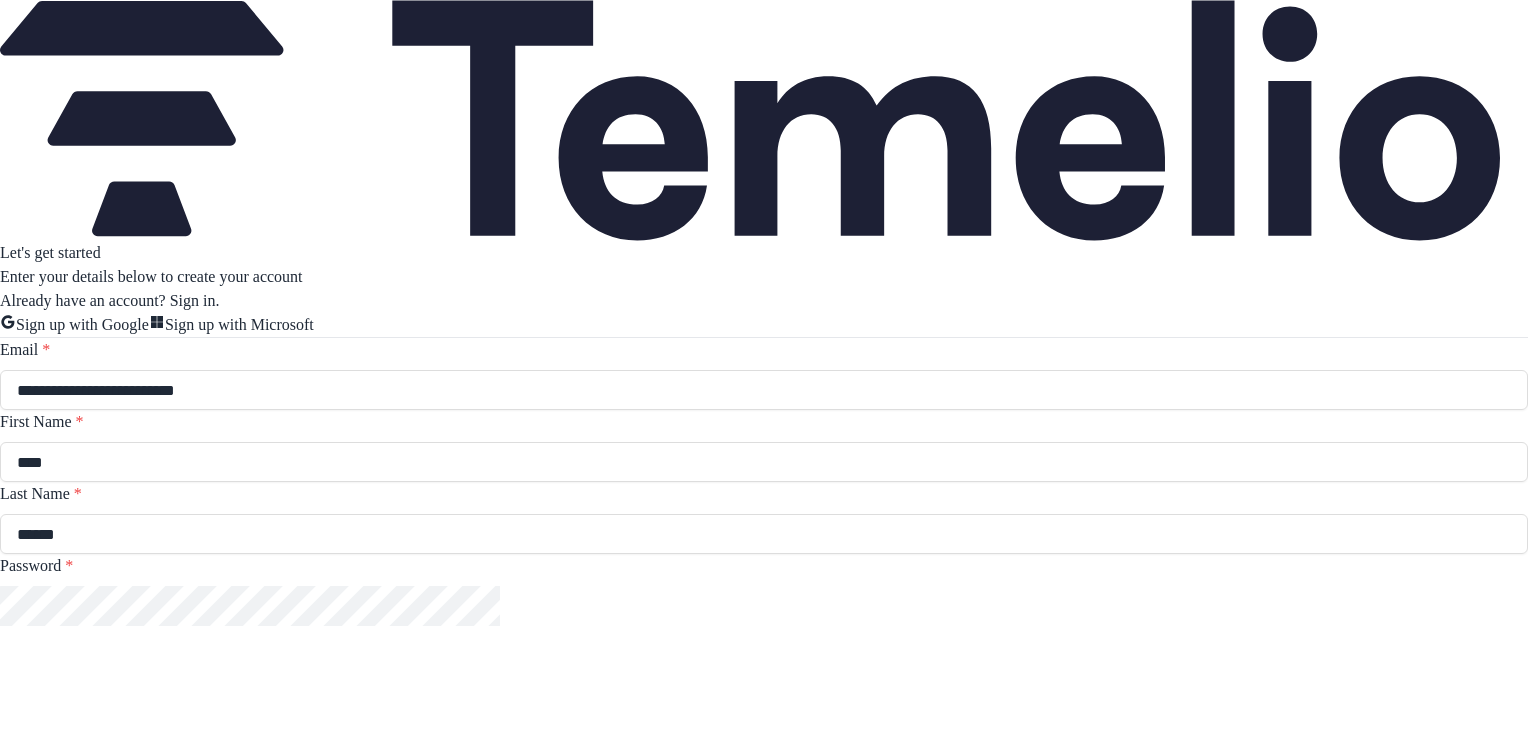 type on "******" 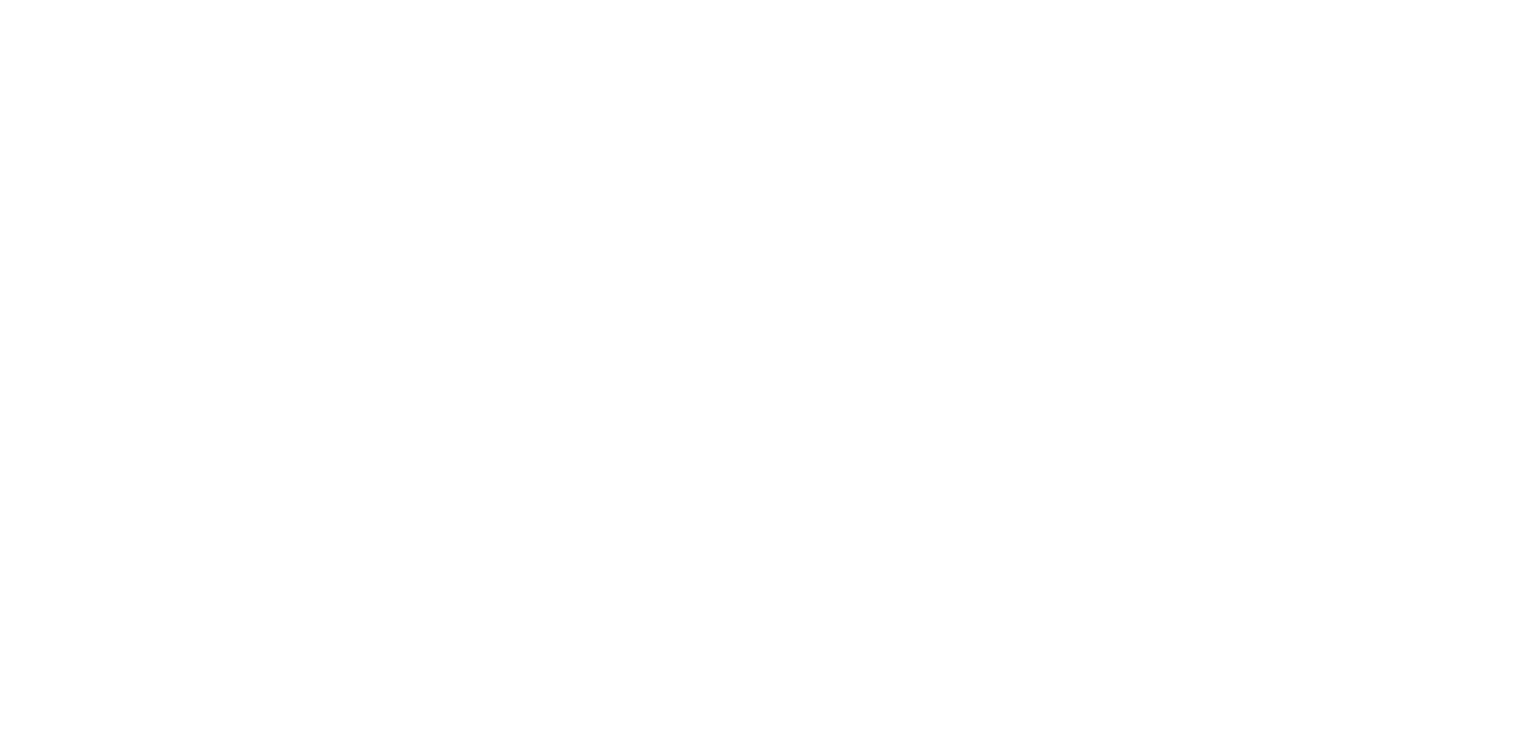scroll, scrollTop: 0, scrollLeft: 0, axis: both 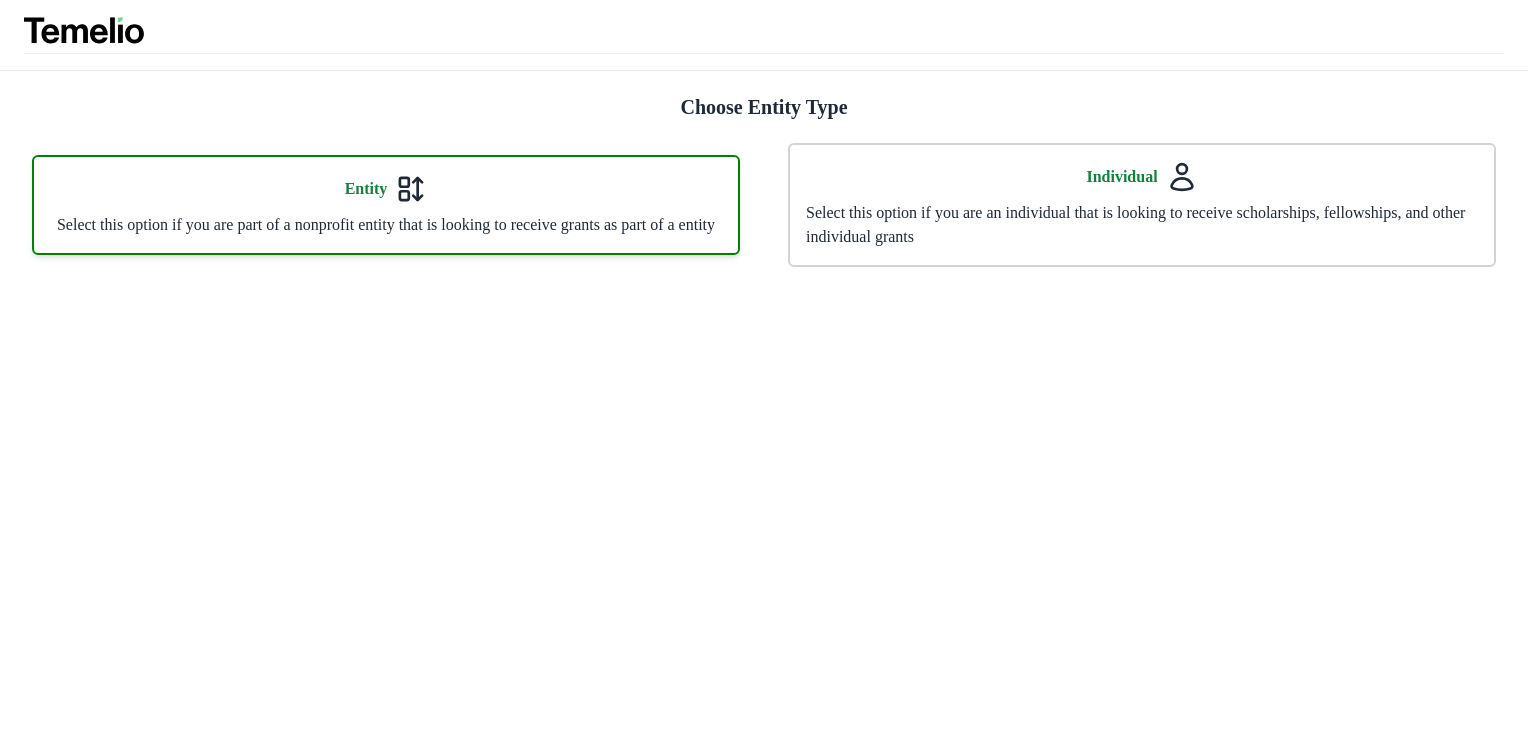 click on "Select this option if you are part of a nonprofit entity that is looking to receive grants as part of a entity" at bounding box center (386, 225) 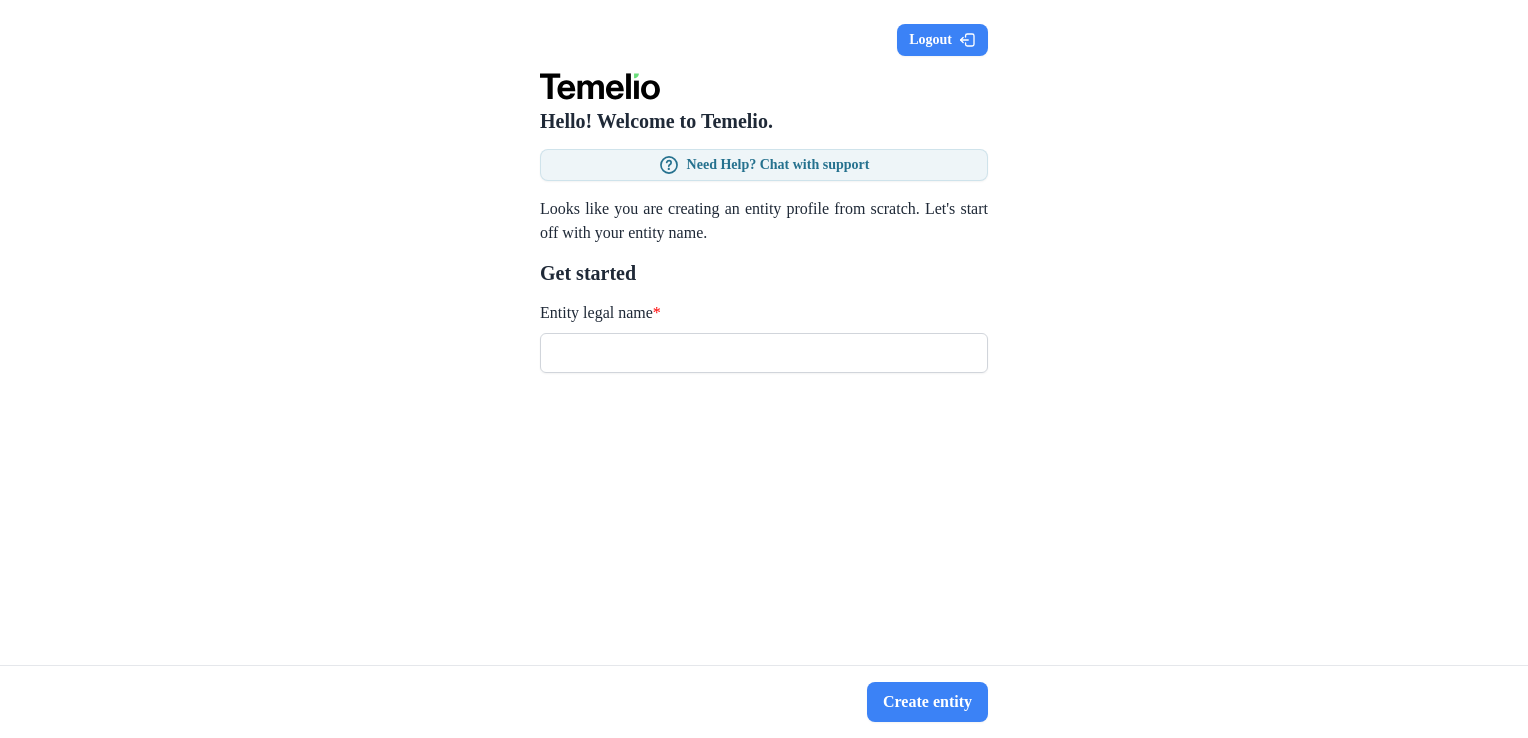 click on "Entity legal name *" at bounding box center [764, 353] 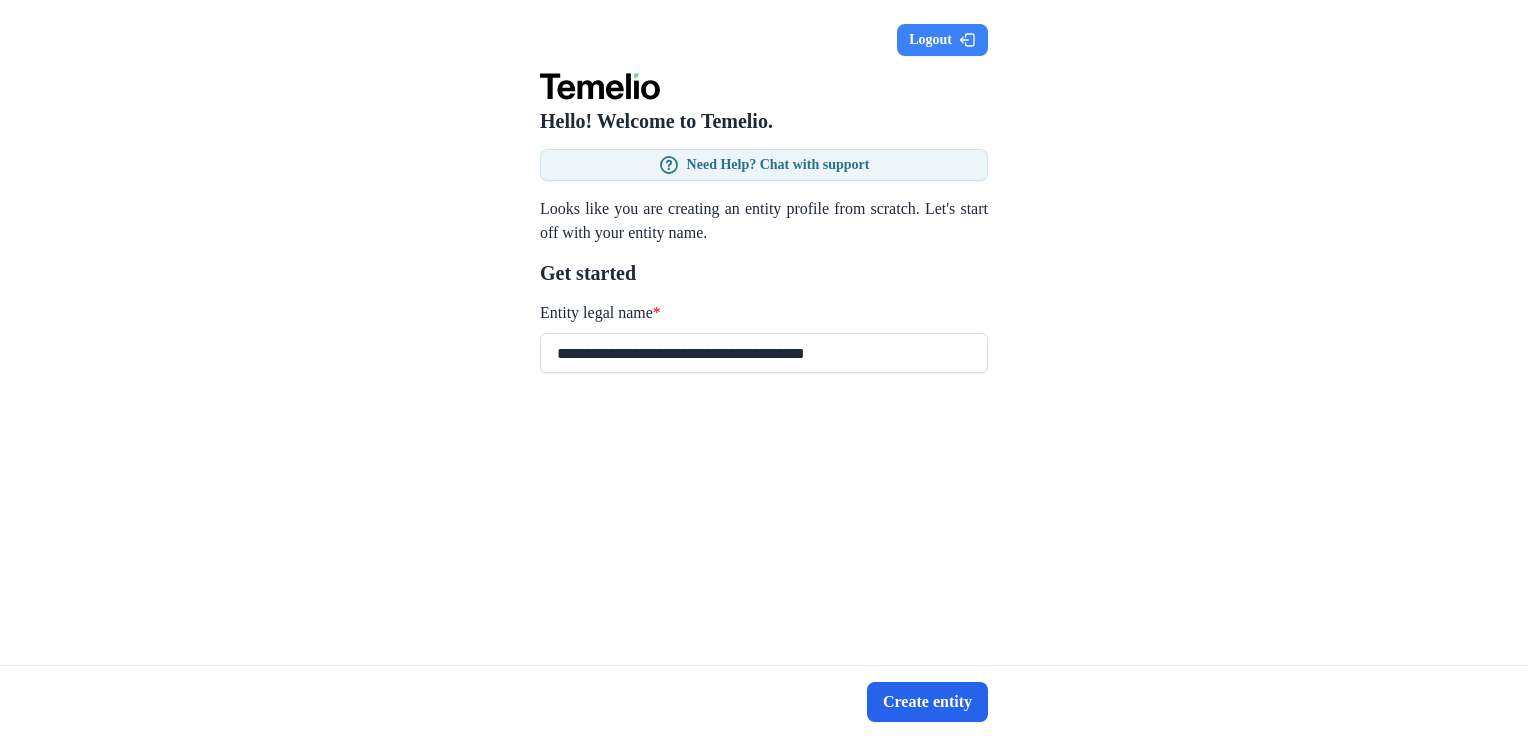 type on "**********" 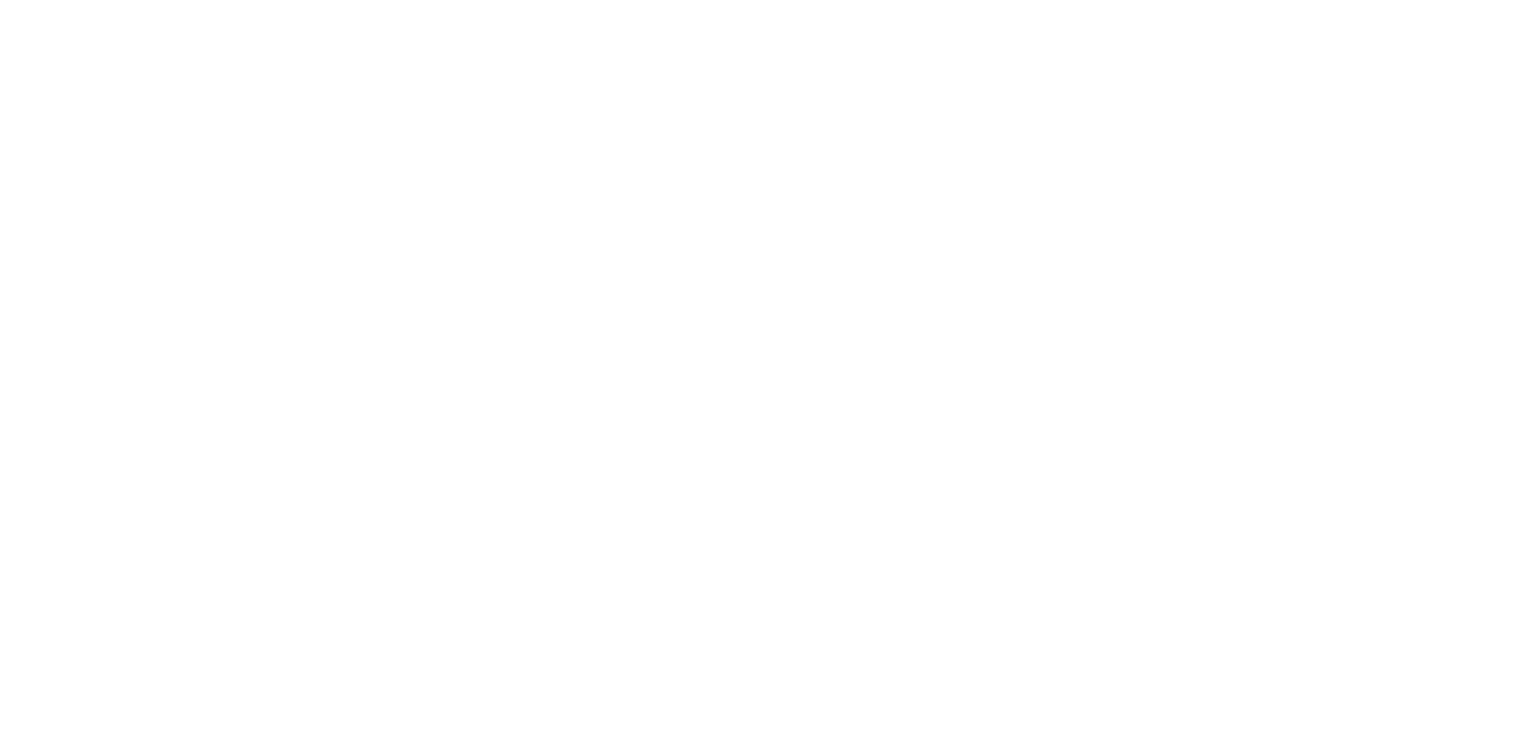 scroll, scrollTop: 0, scrollLeft: 0, axis: both 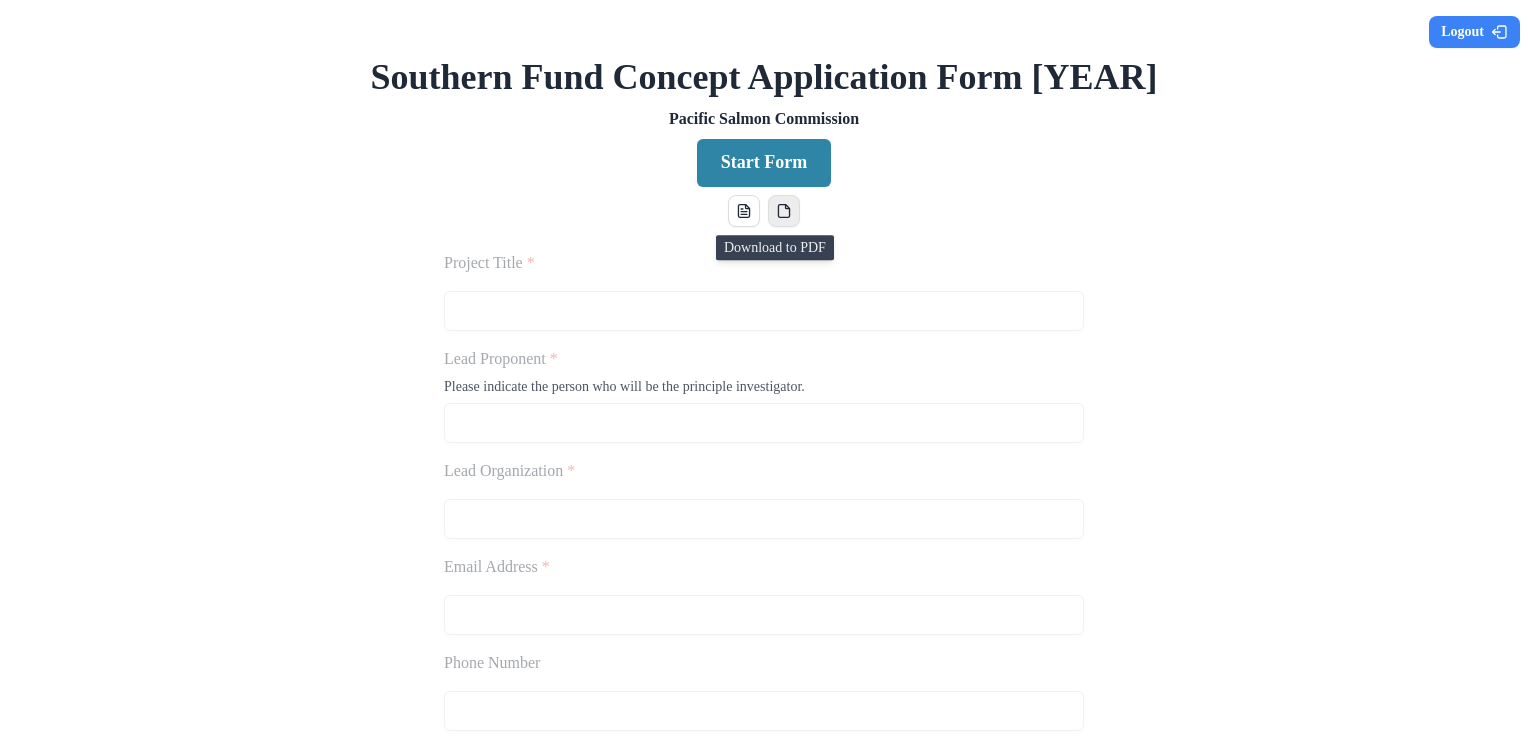 click at bounding box center [784, 211] 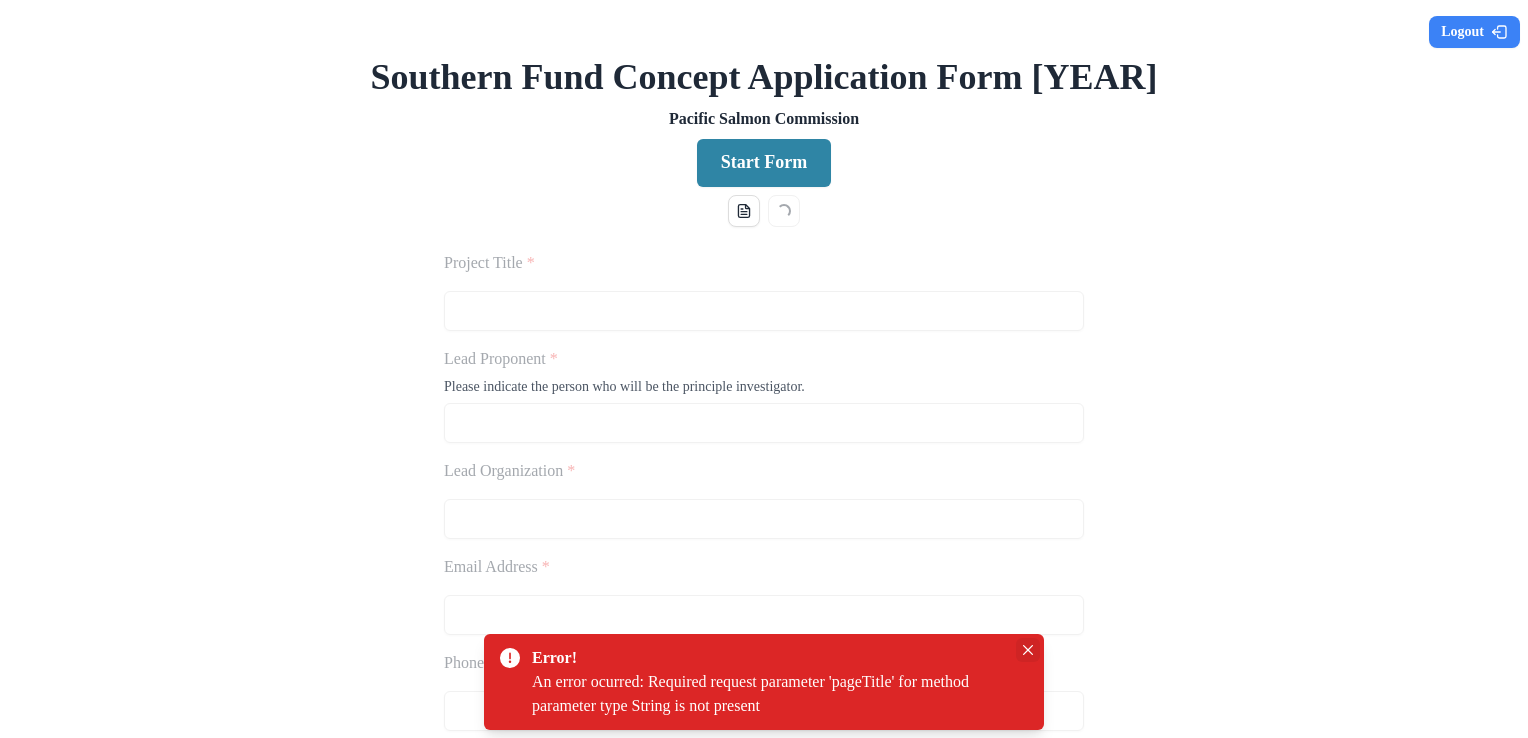 click at bounding box center [1028, 650] 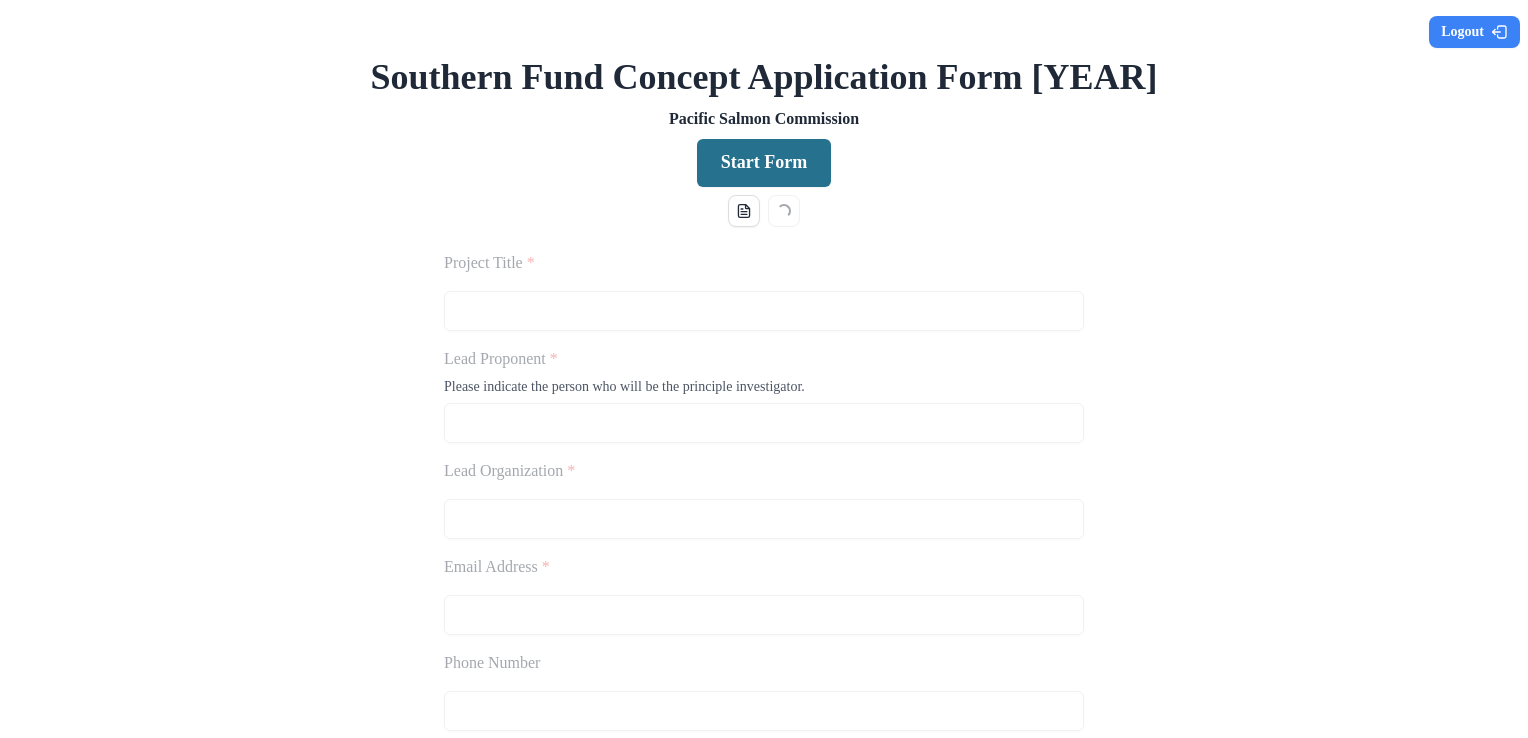 click on "Start Form" at bounding box center (764, 163) 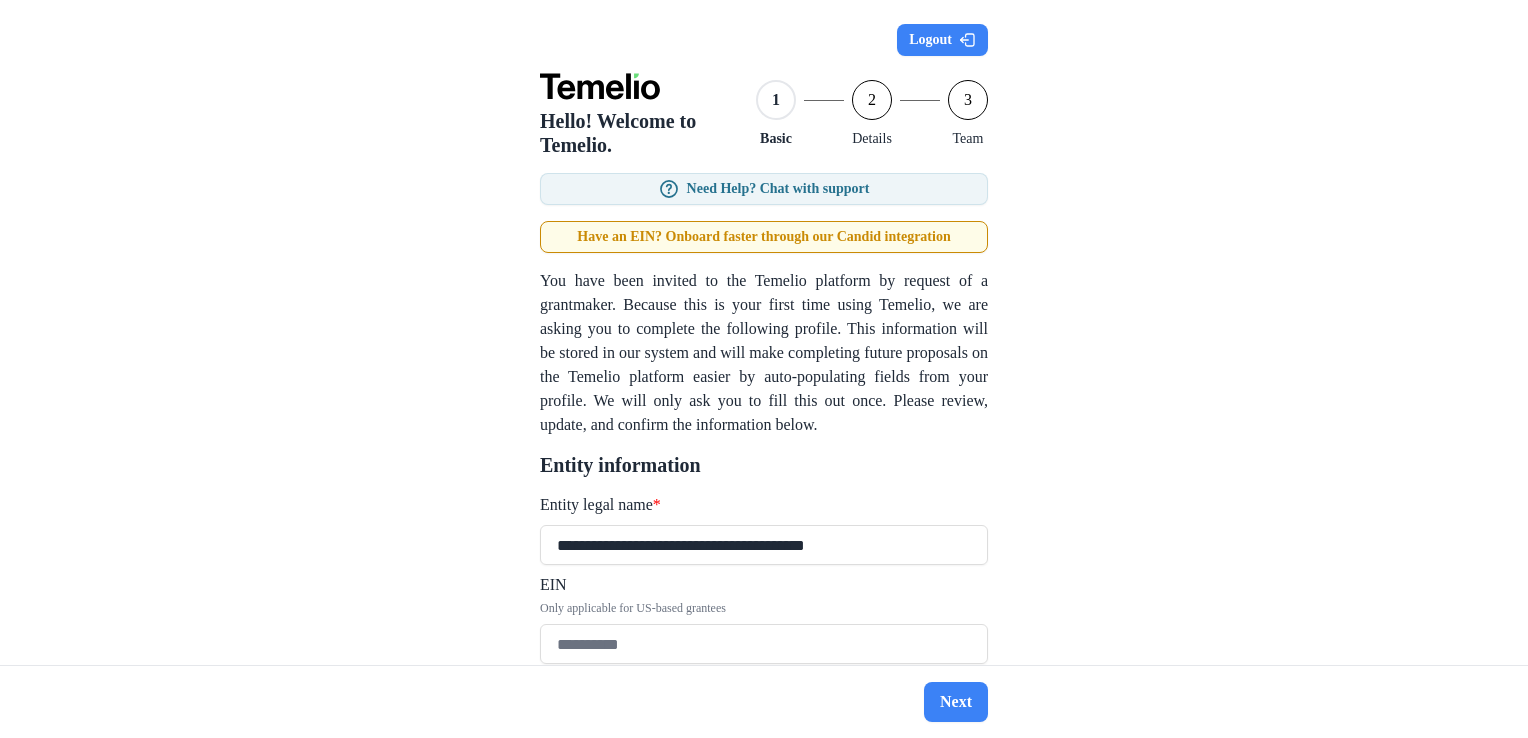 type 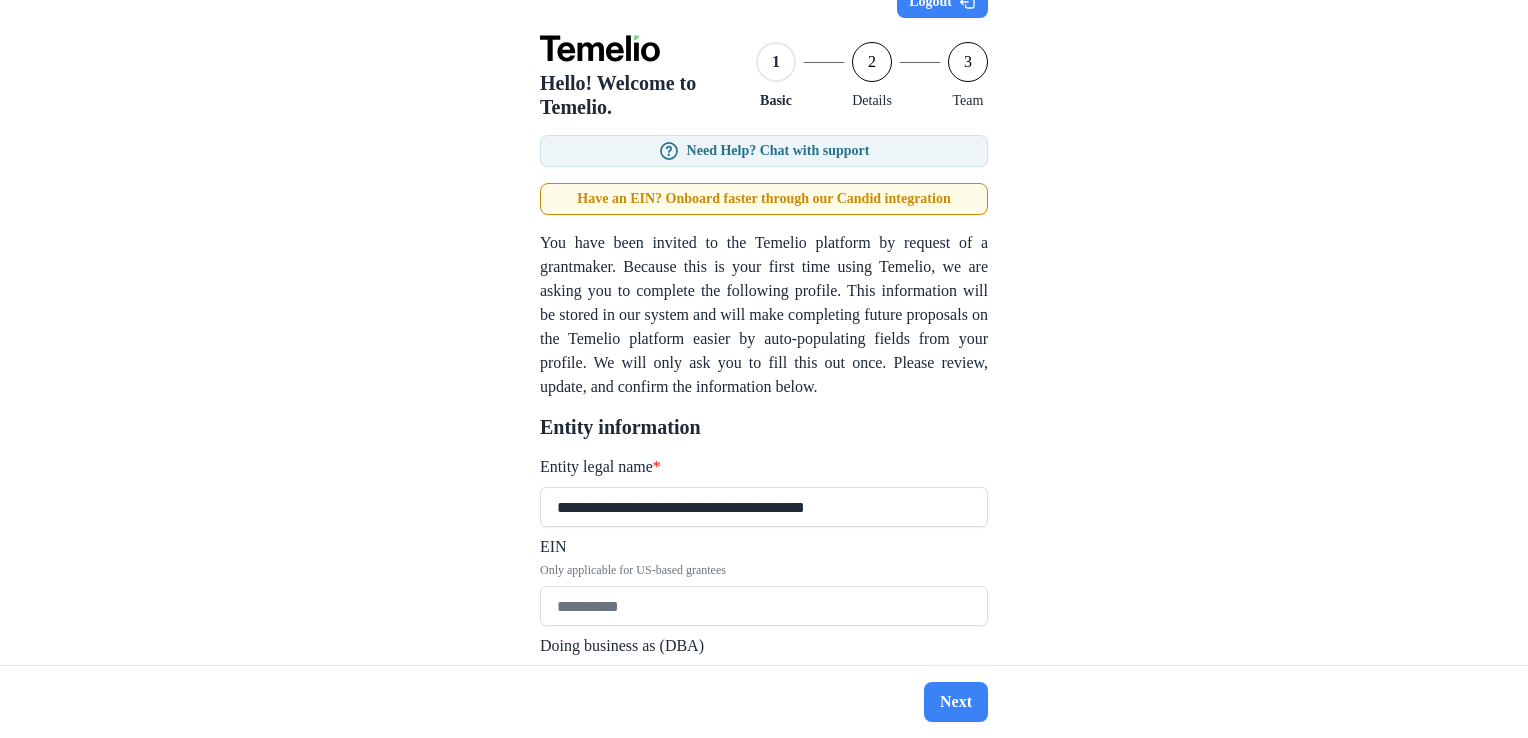 scroll, scrollTop: 0, scrollLeft: 0, axis: both 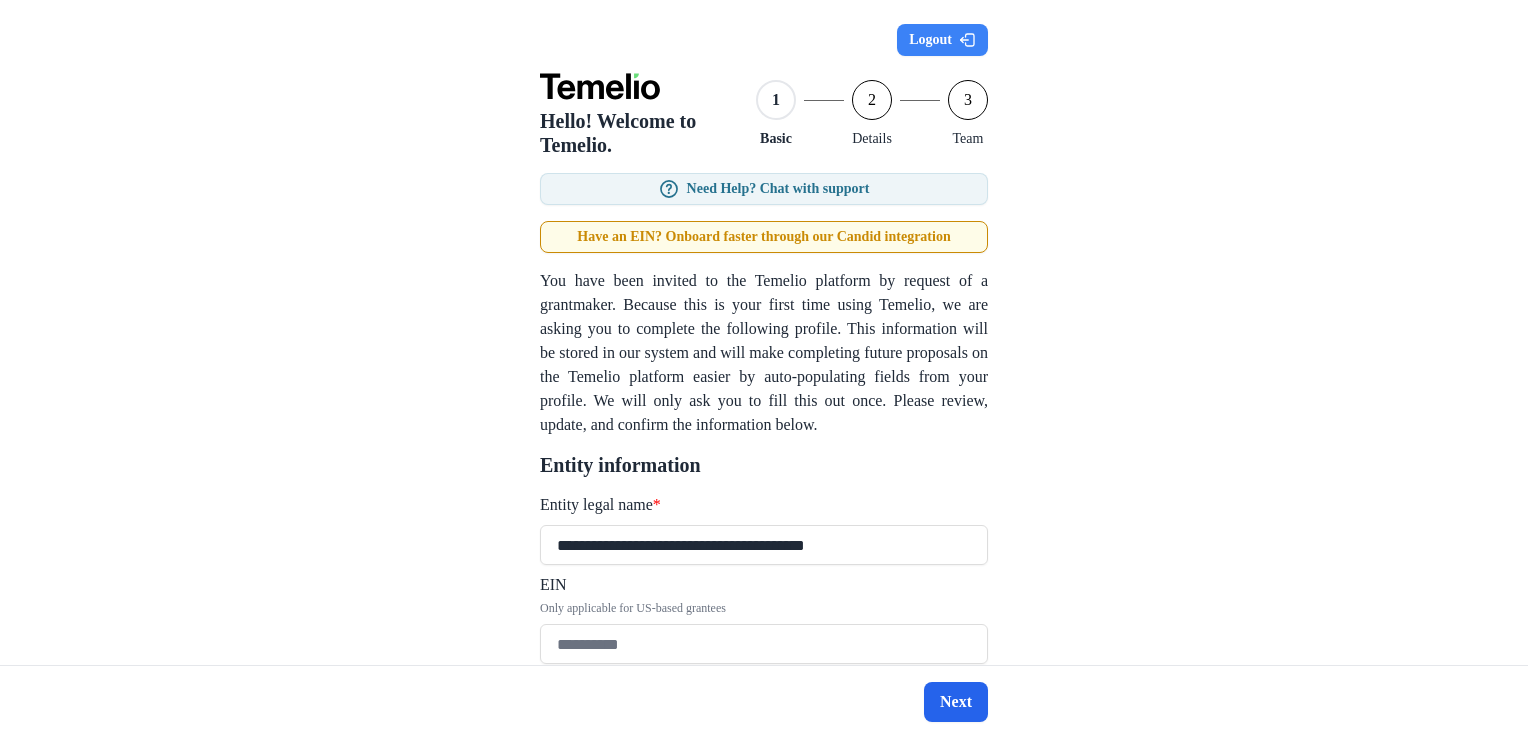 click on "Next" at bounding box center (956, 702) 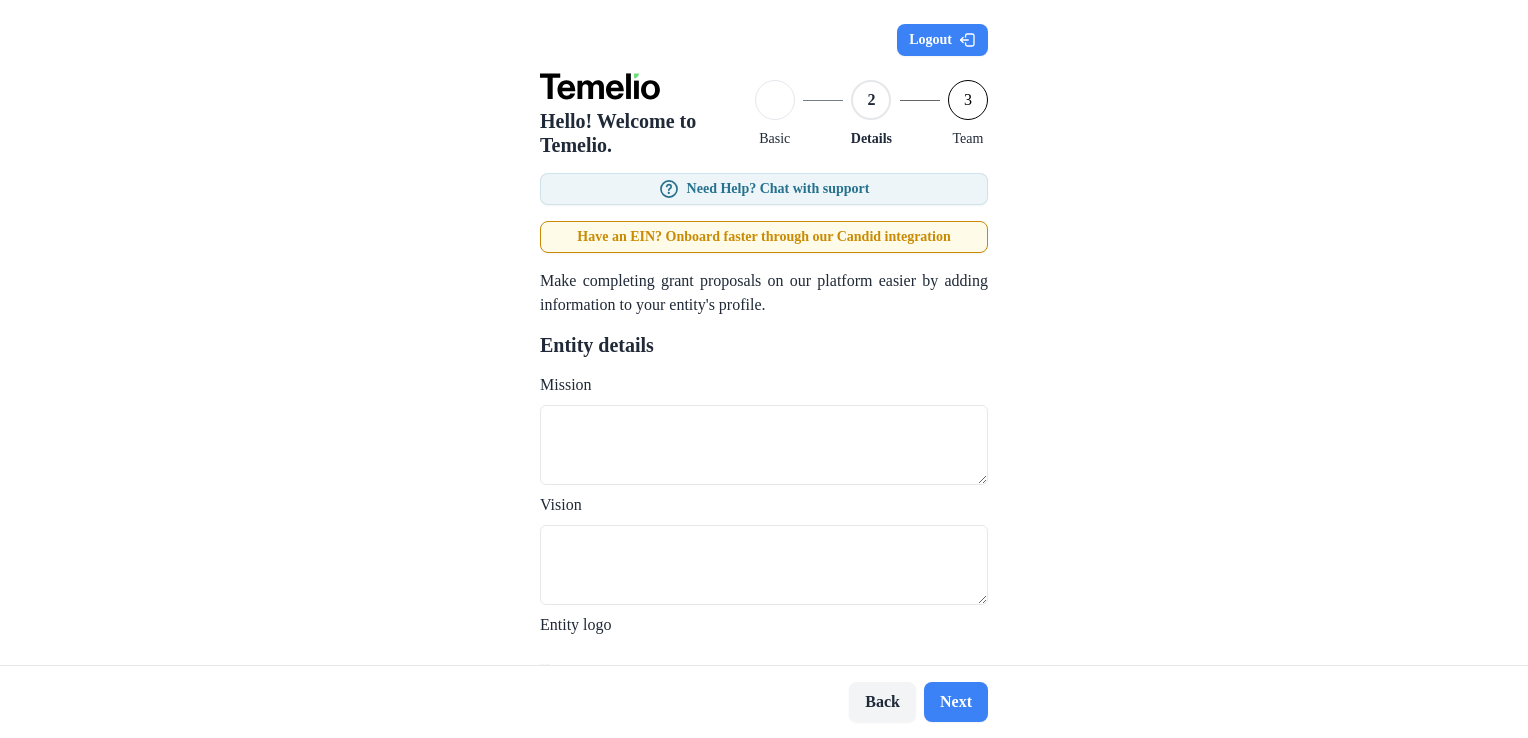type 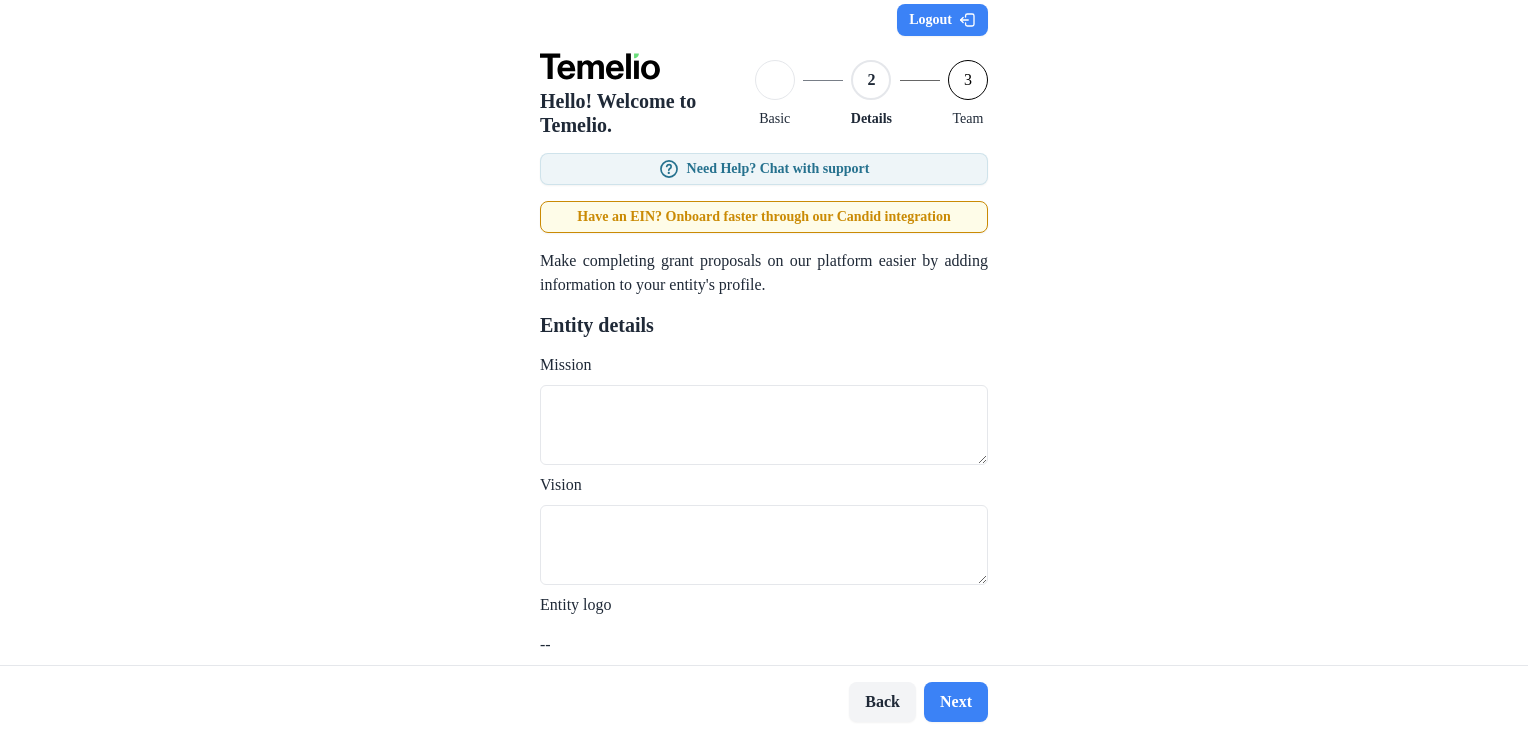 scroll, scrollTop: 0, scrollLeft: 0, axis: both 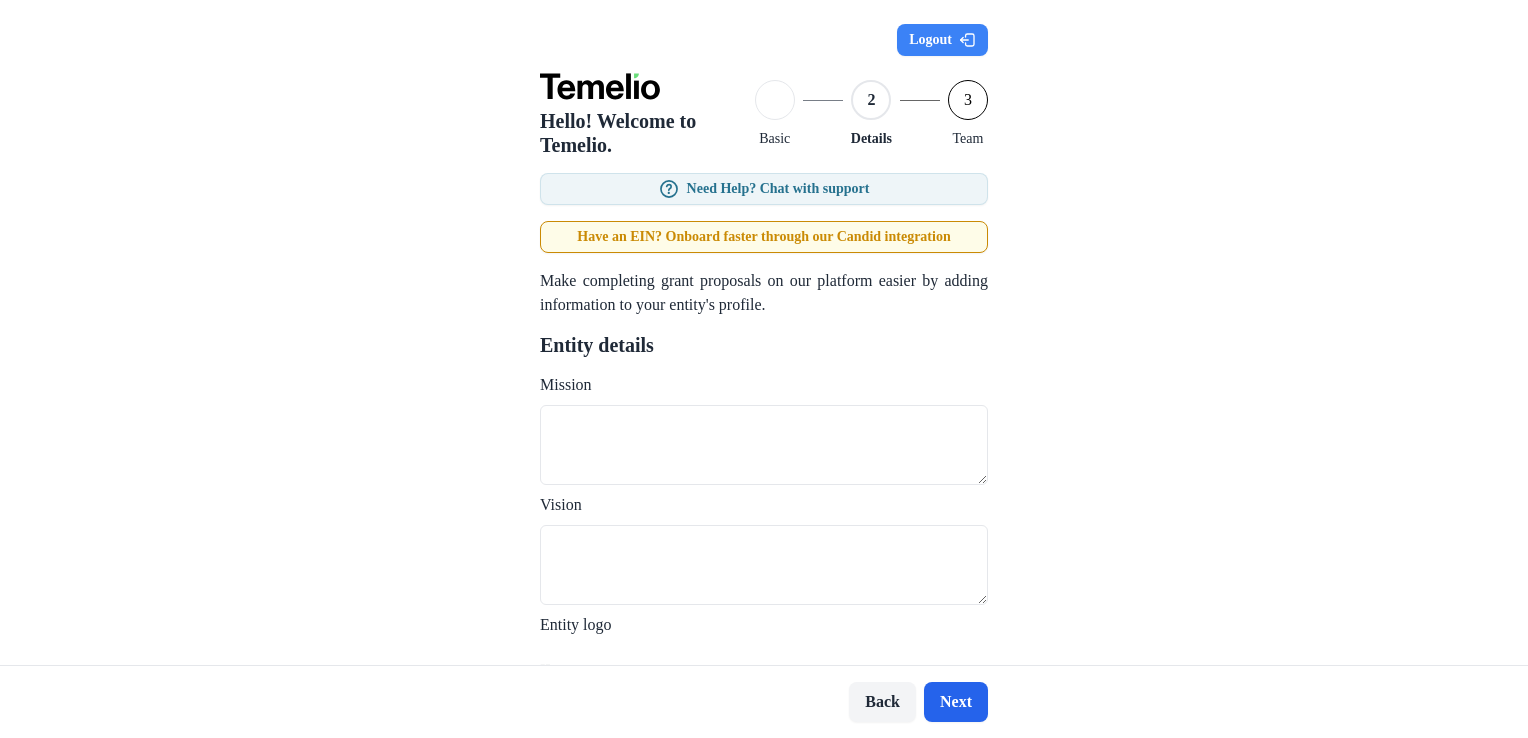 click on "Next" at bounding box center [956, 702] 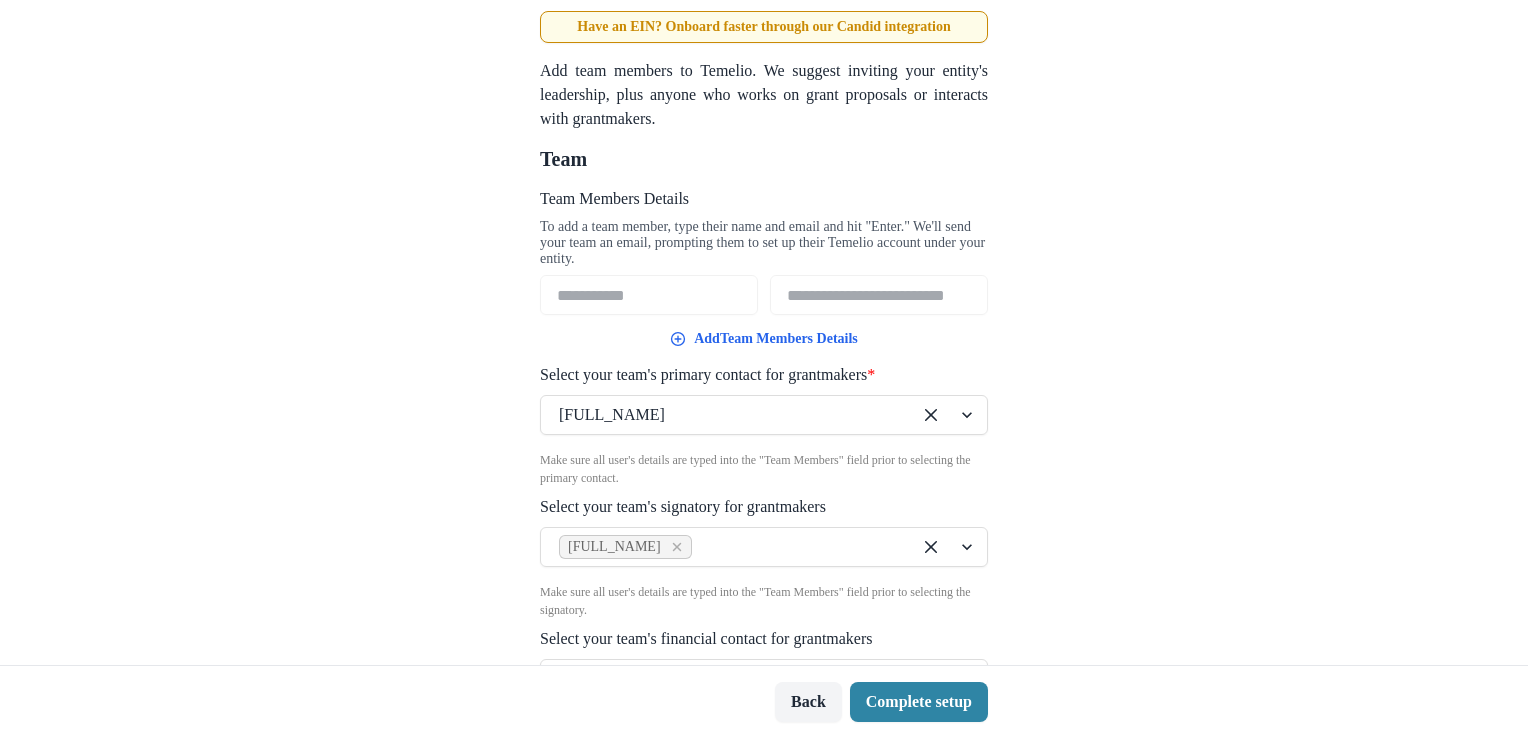 scroll, scrollTop: 219, scrollLeft: 0, axis: vertical 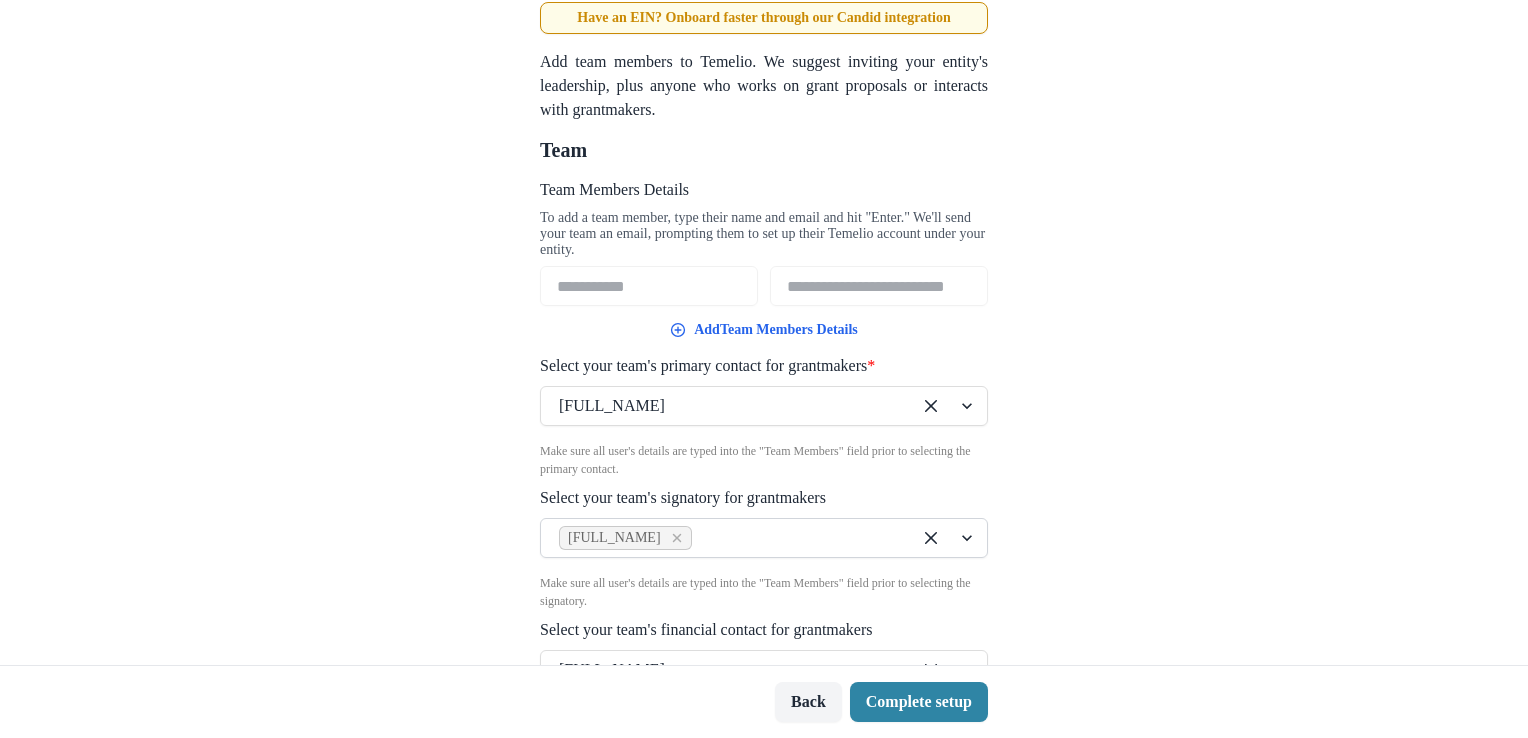 click at bounding box center (949, 406) 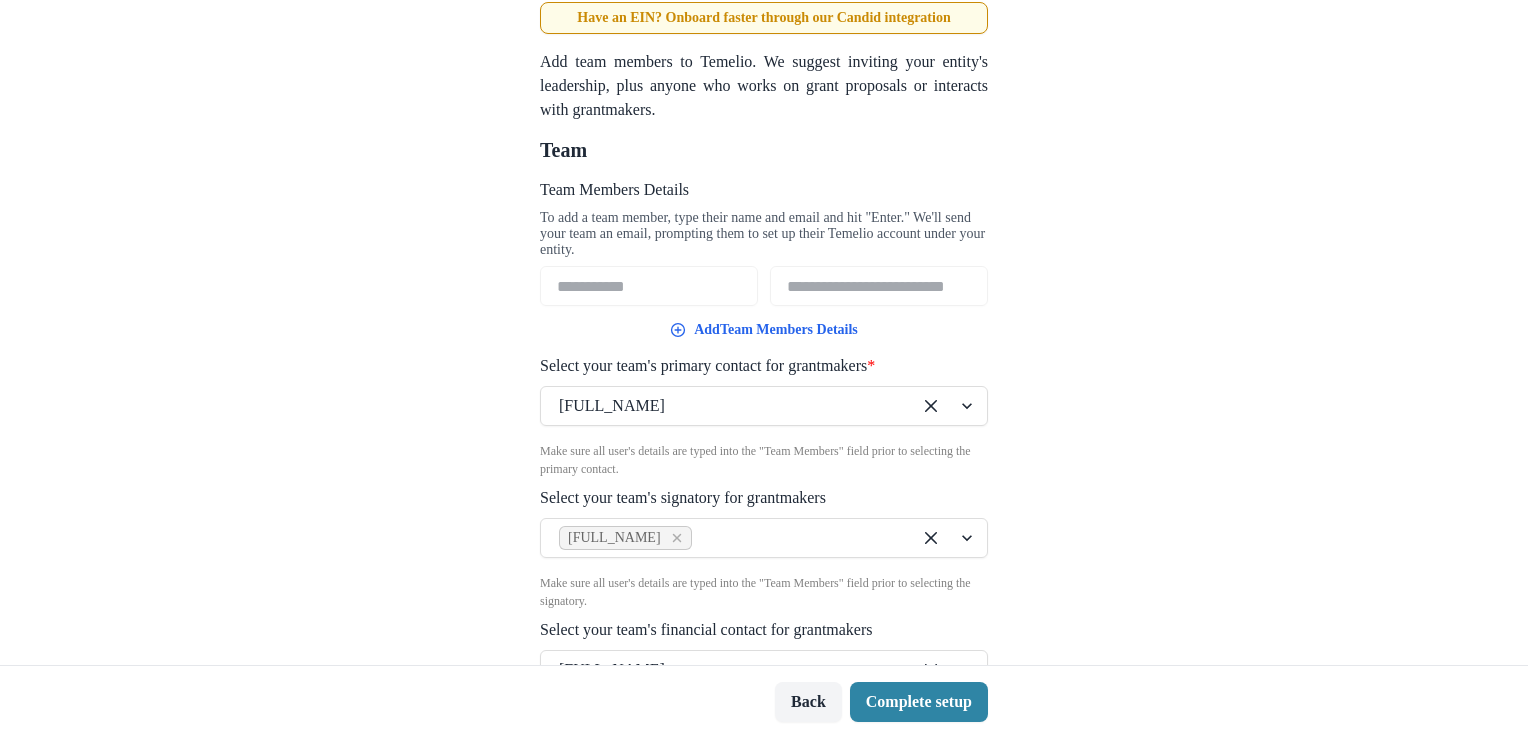 click on "**********" at bounding box center [764, 332] 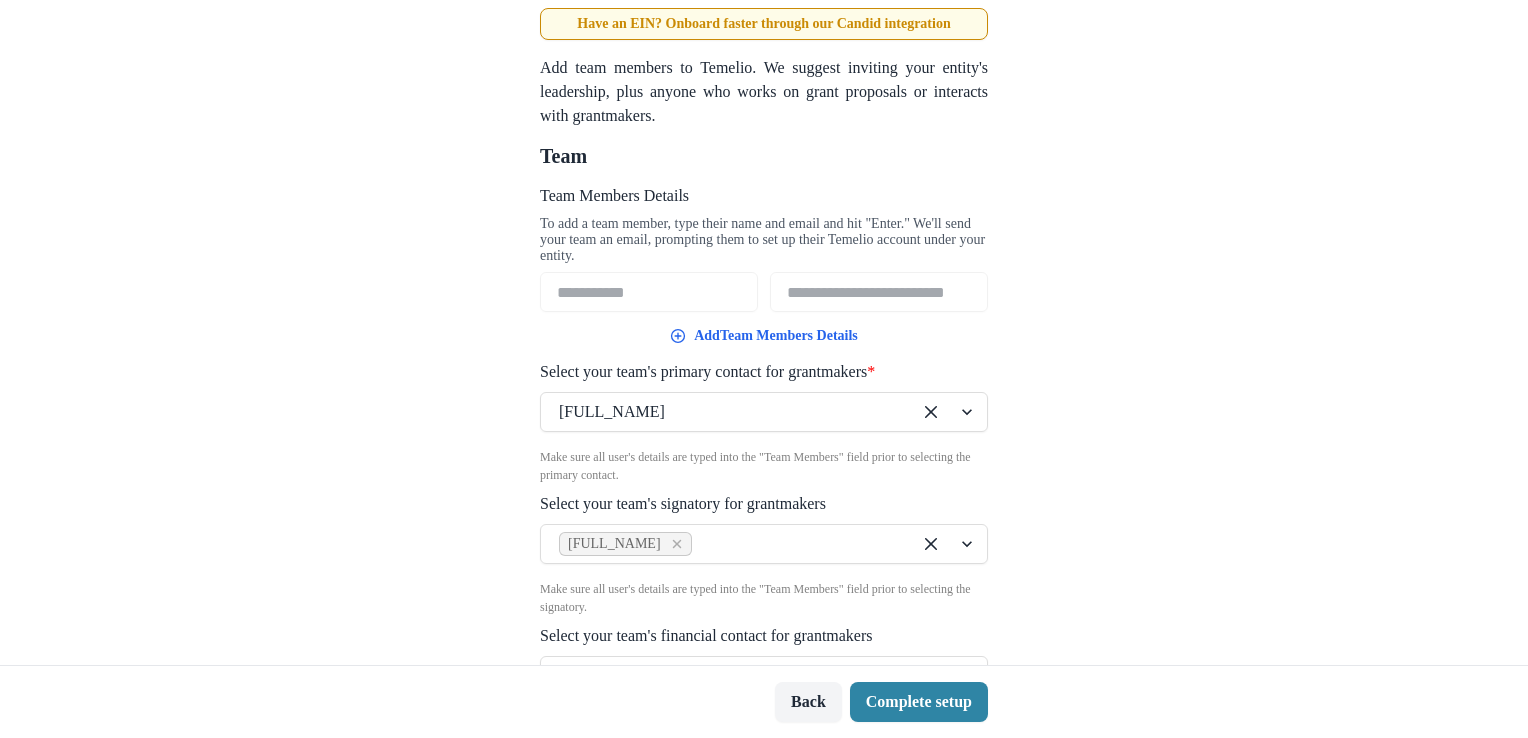 scroll, scrollTop: 219, scrollLeft: 0, axis: vertical 